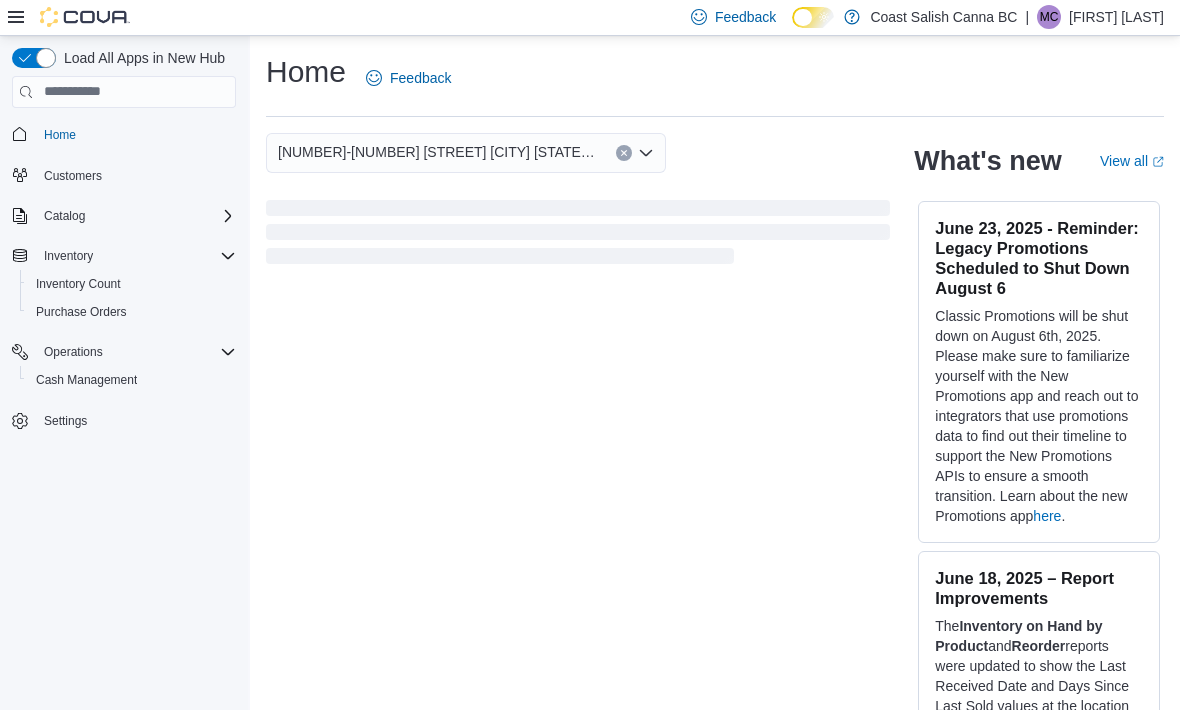 scroll, scrollTop: 0, scrollLeft: 0, axis: both 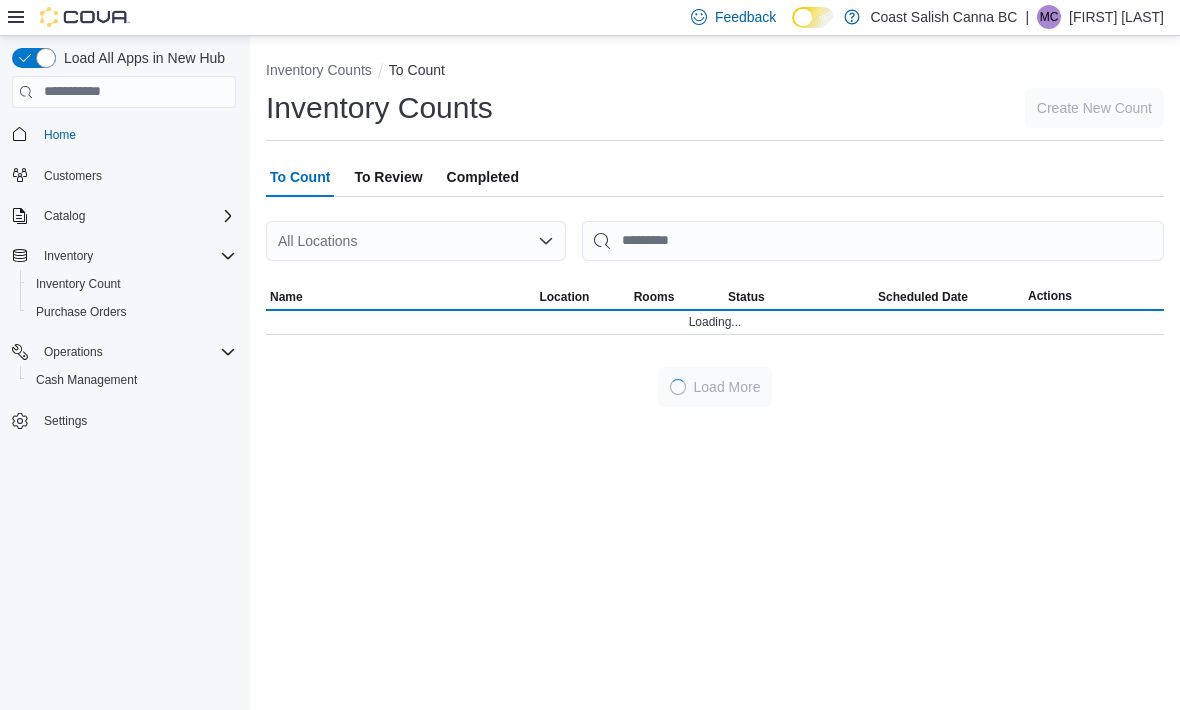 click on "Inventory Count" at bounding box center (78, 284) 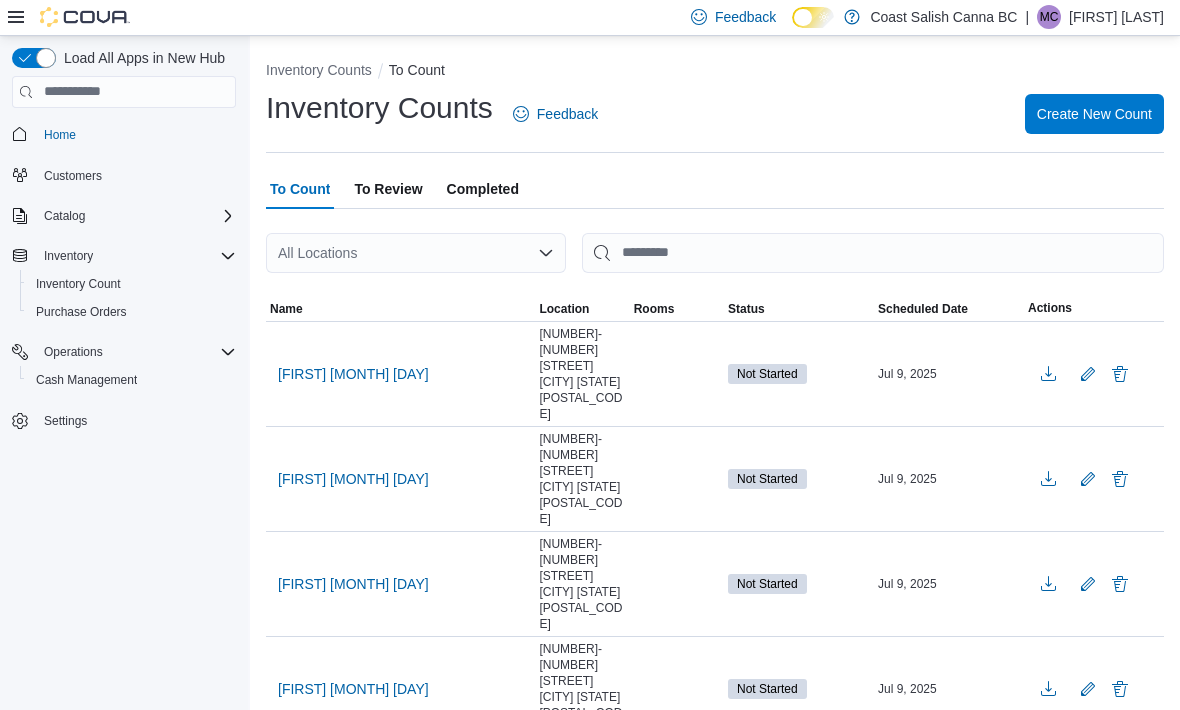 click on "Name" at bounding box center [286, 309] 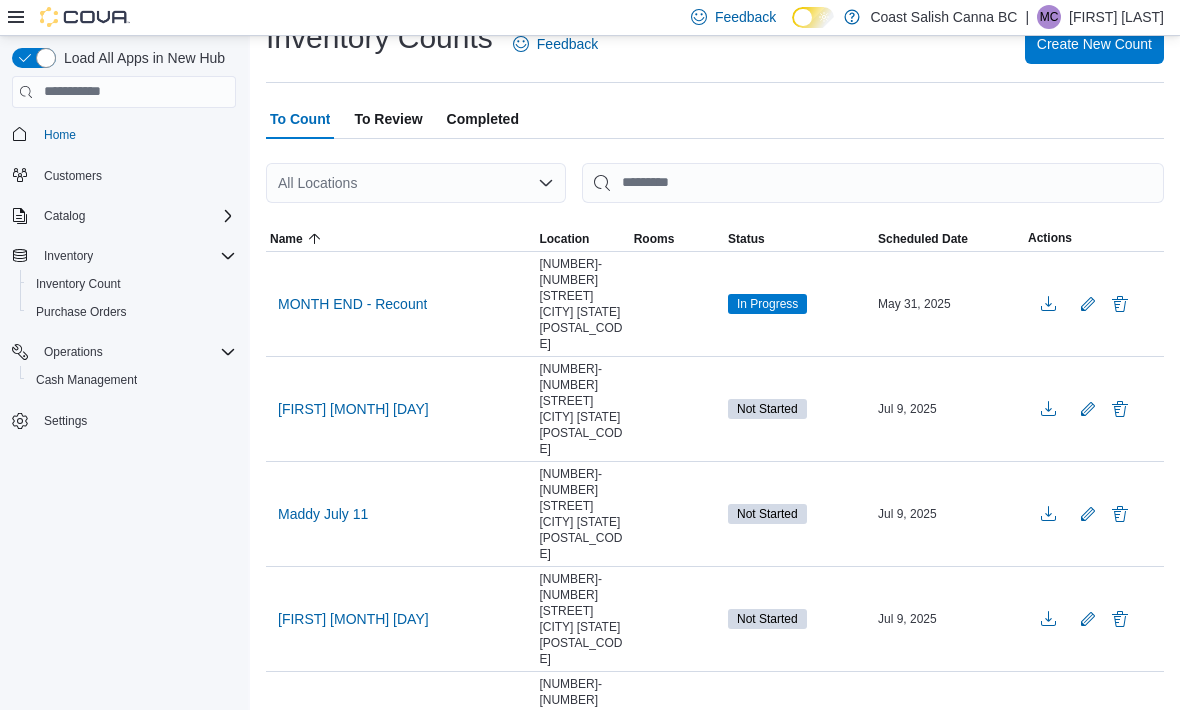 scroll, scrollTop: 170, scrollLeft: 0, axis: vertical 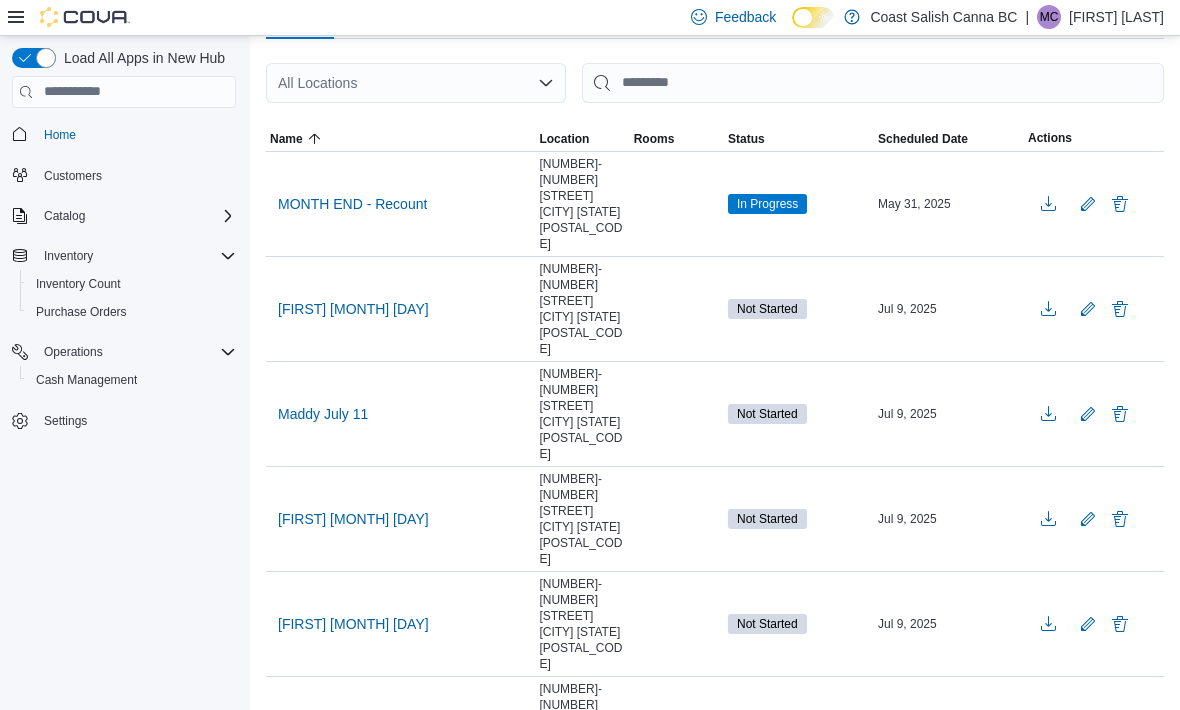 click on "[FIRST] [MONTH] [DAY]" at bounding box center [353, 309] 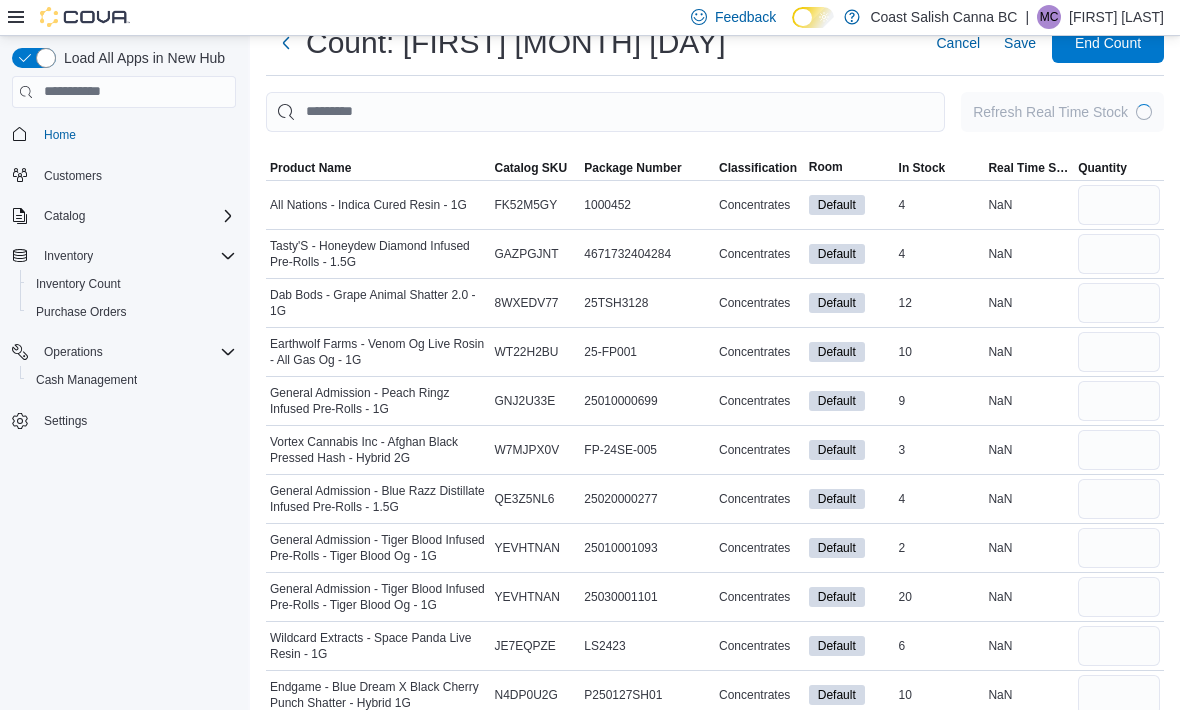 scroll, scrollTop: 66, scrollLeft: 0, axis: vertical 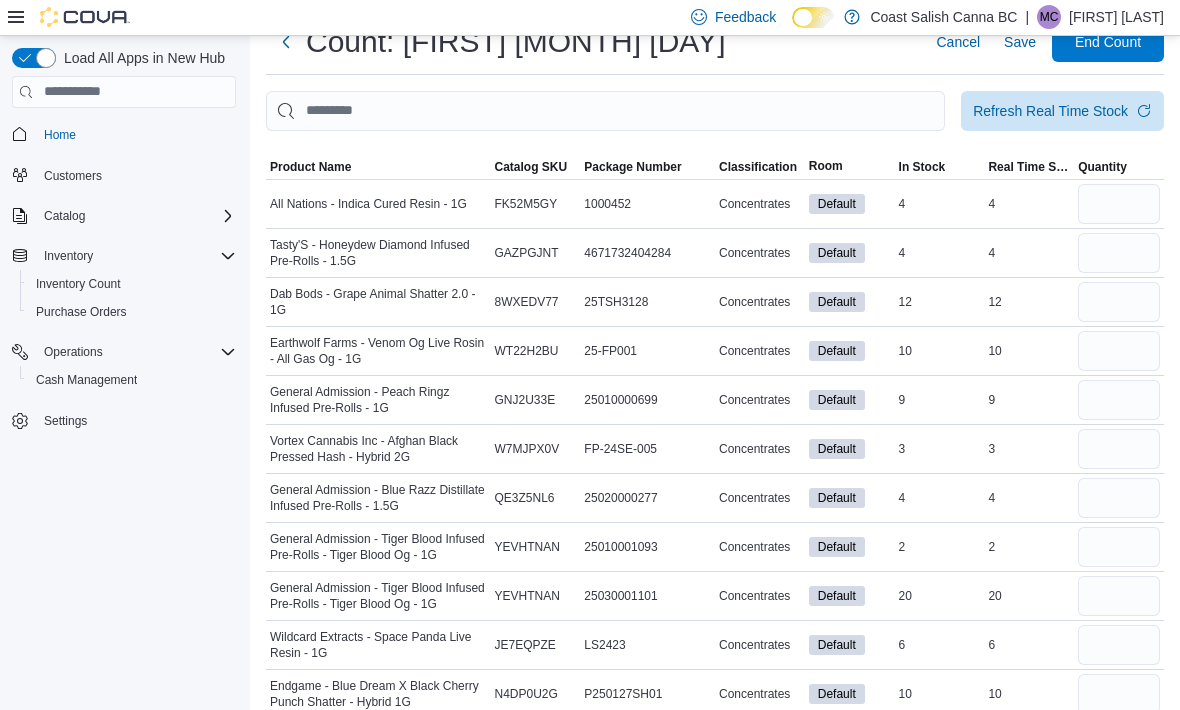 click on "Product Name" at bounding box center [310, 167] 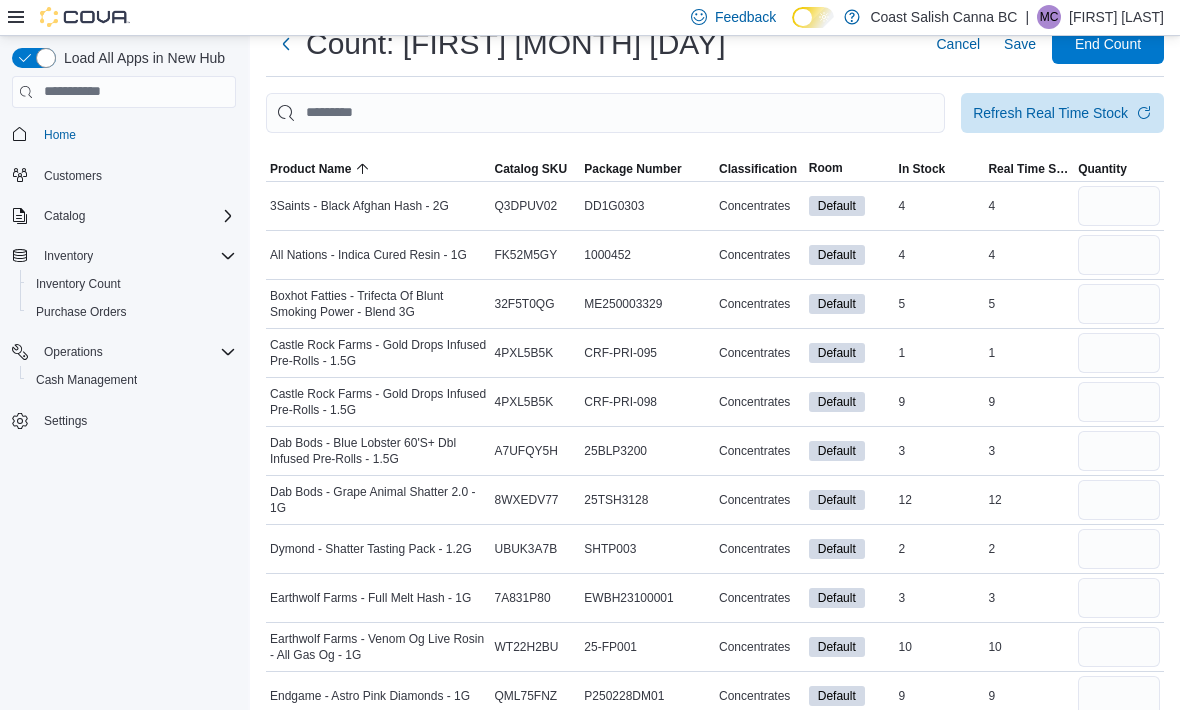 scroll, scrollTop: 68, scrollLeft: 0, axis: vertical 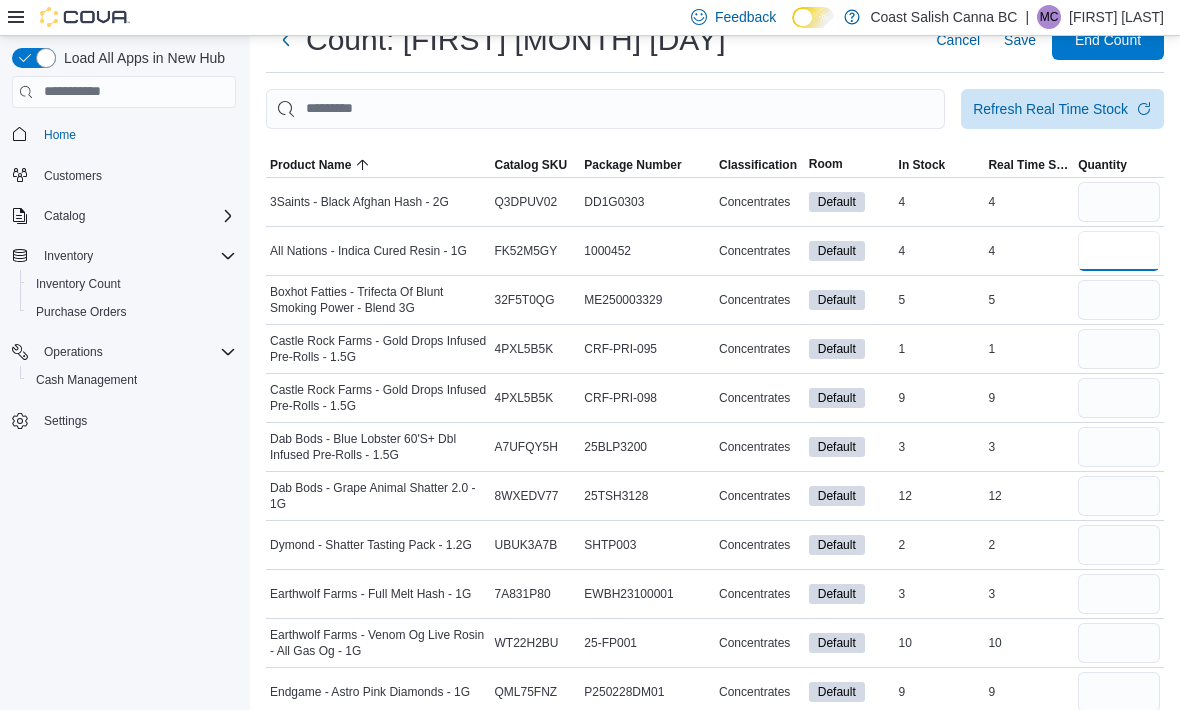 click at bounding box center [1119, 251] 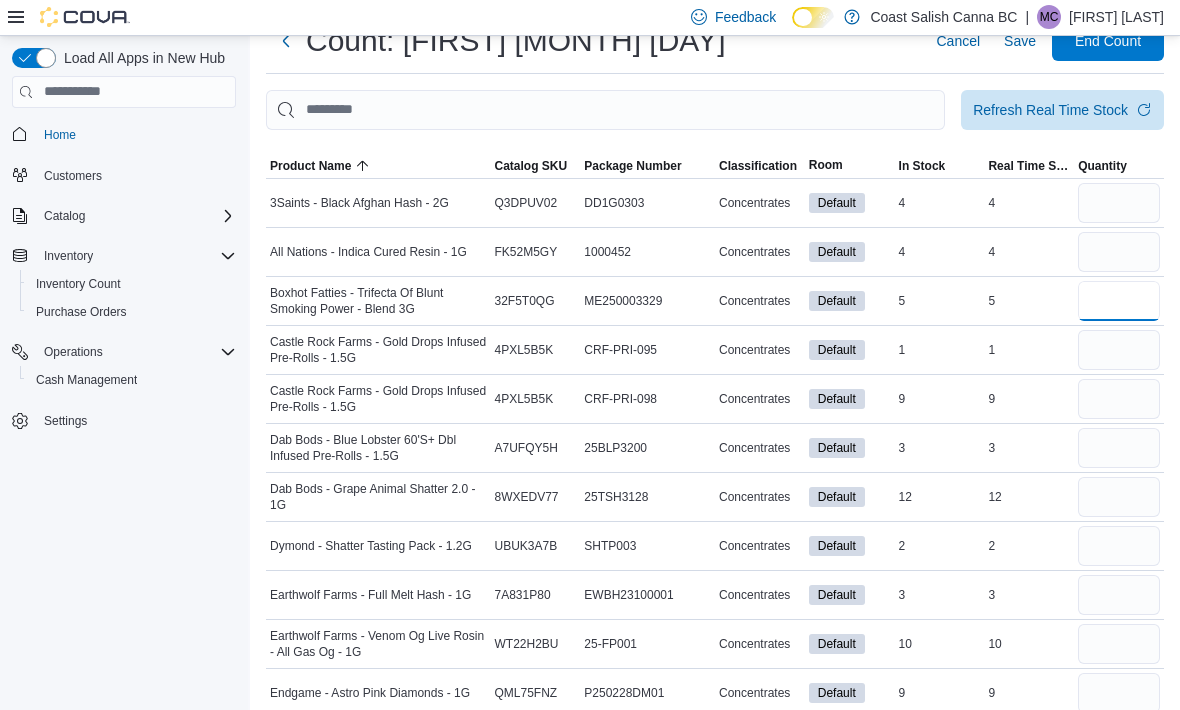 click at bounding box center [1119, 301] 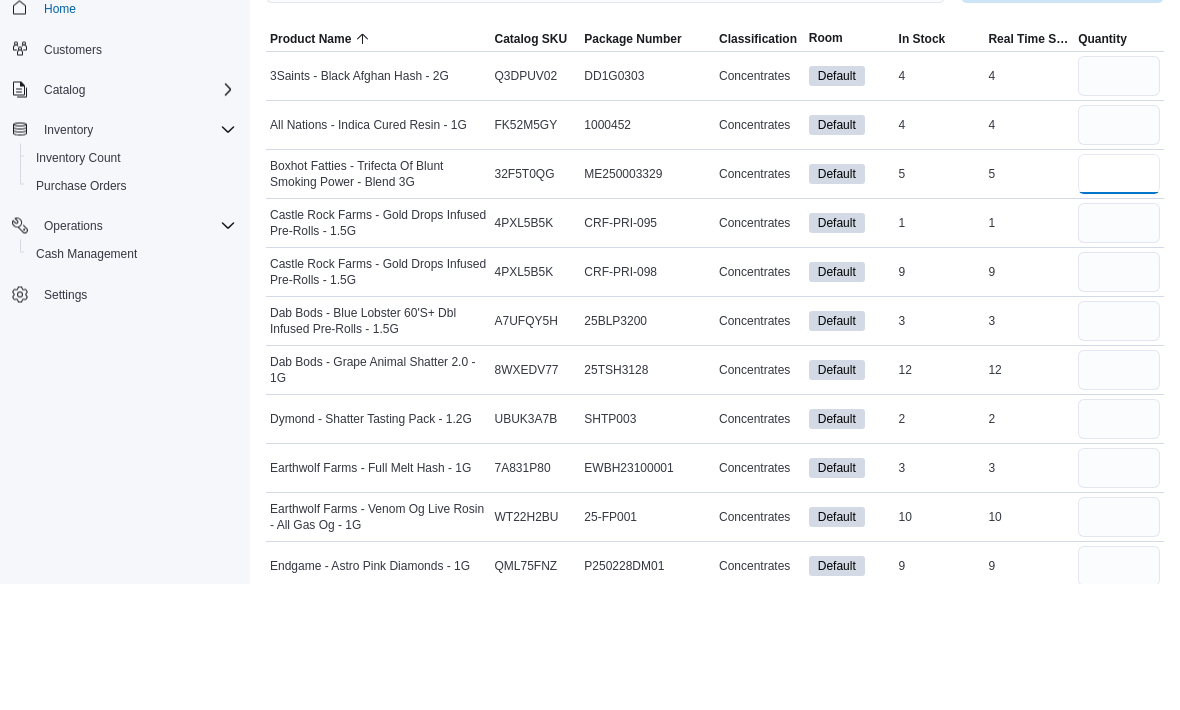 type on "*" 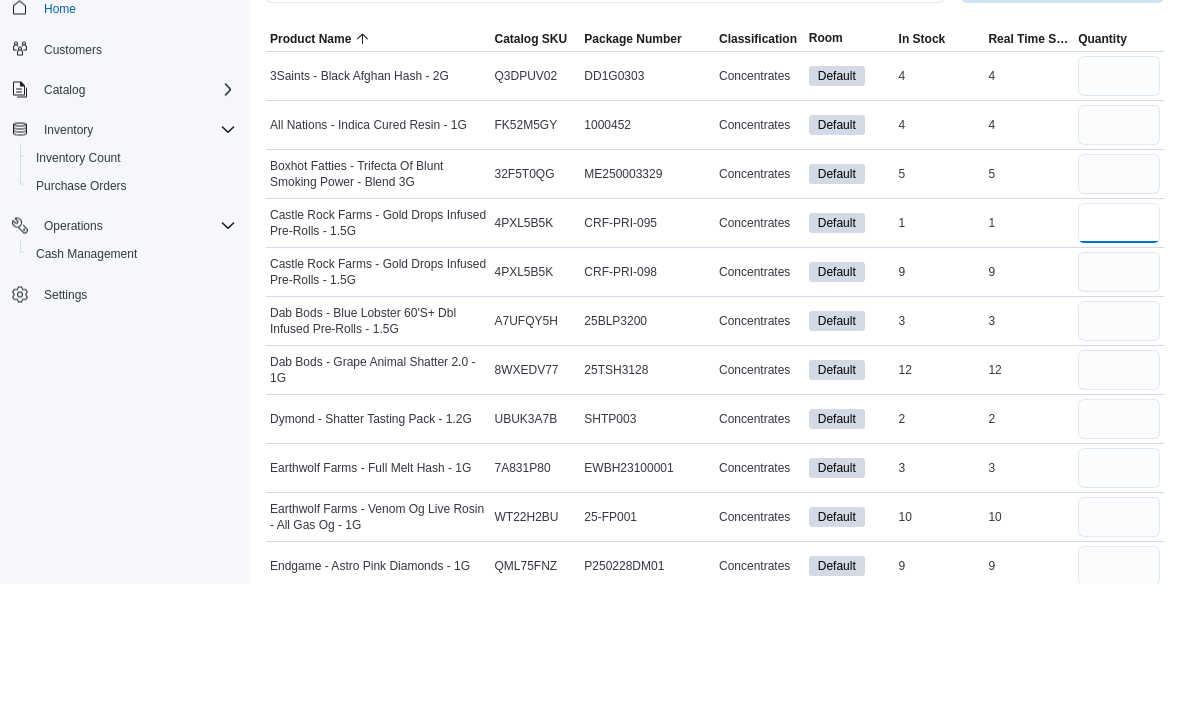 click at bounding box center (1119, 350) 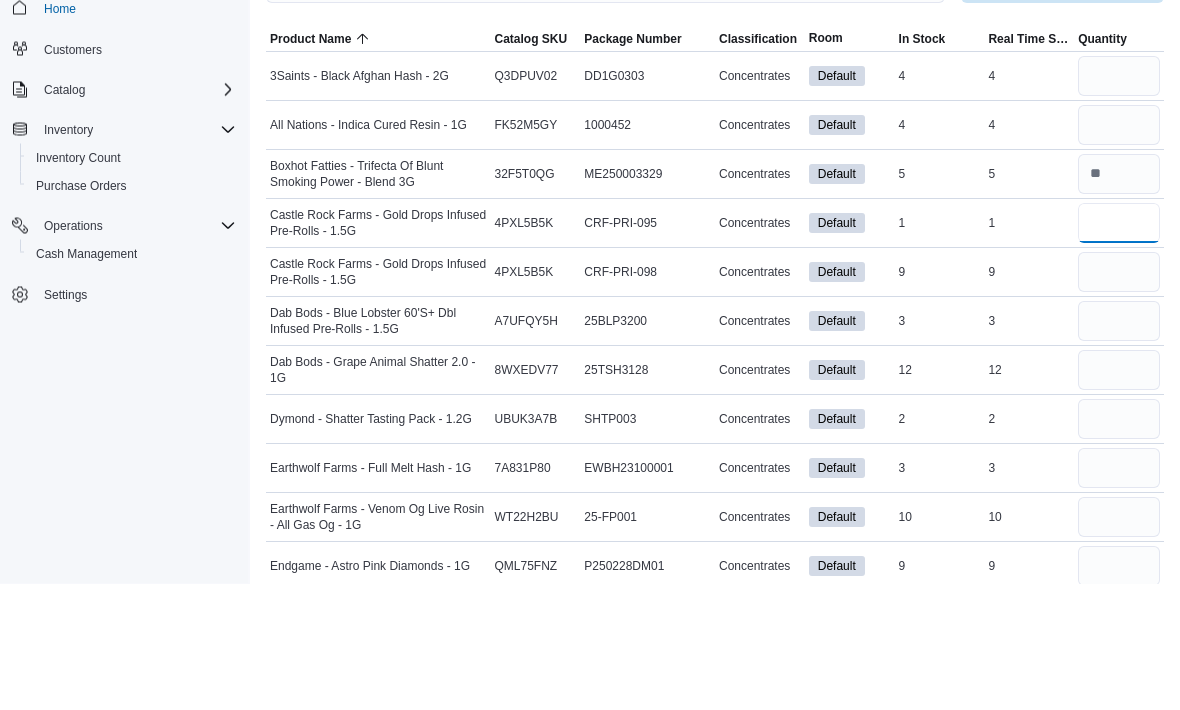 type on "*" 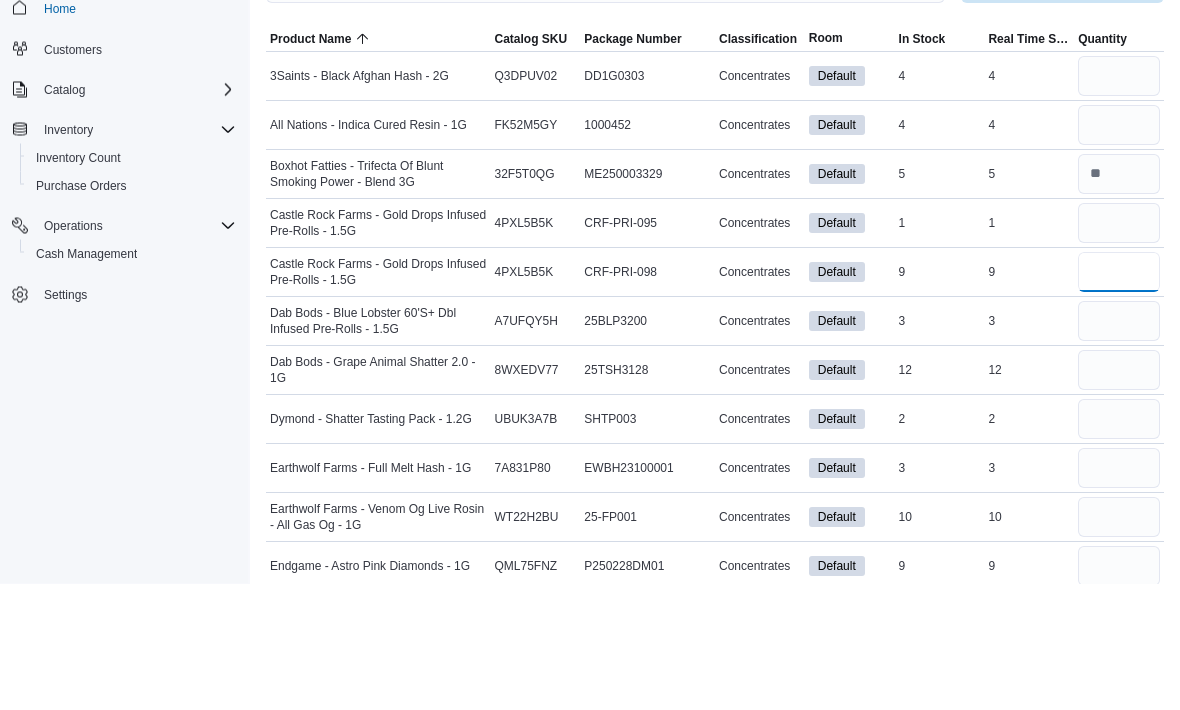 click at bounding box center [1119, 399] 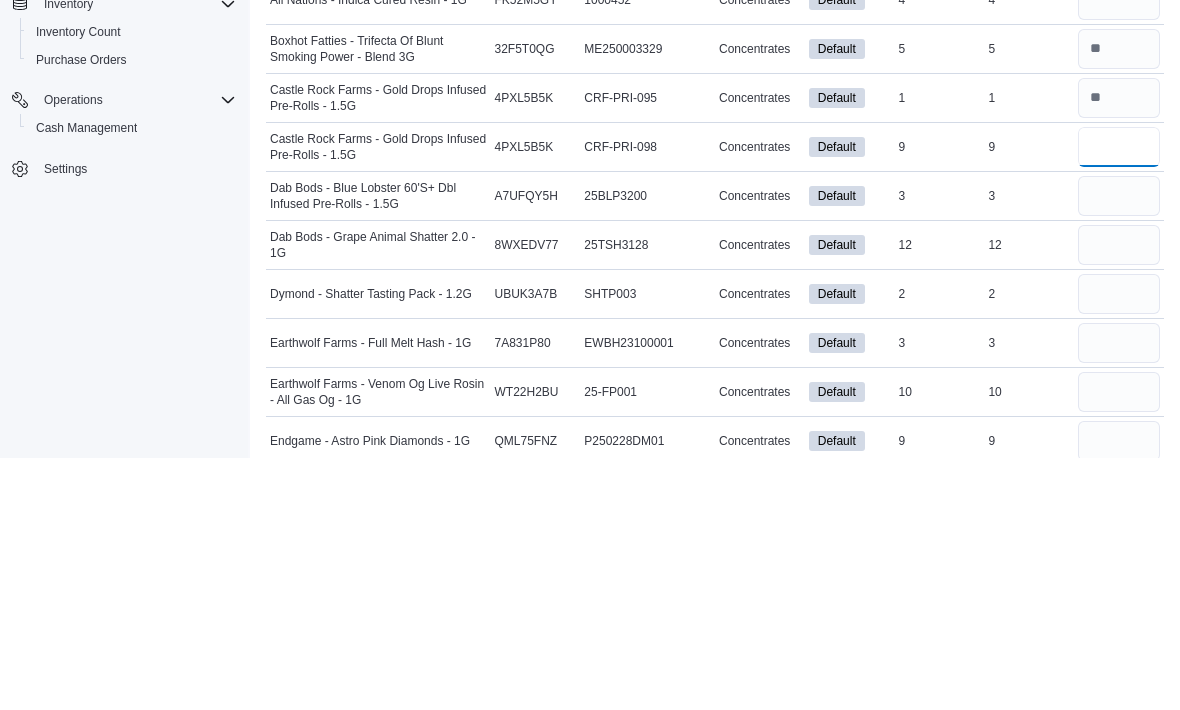 type on "*" 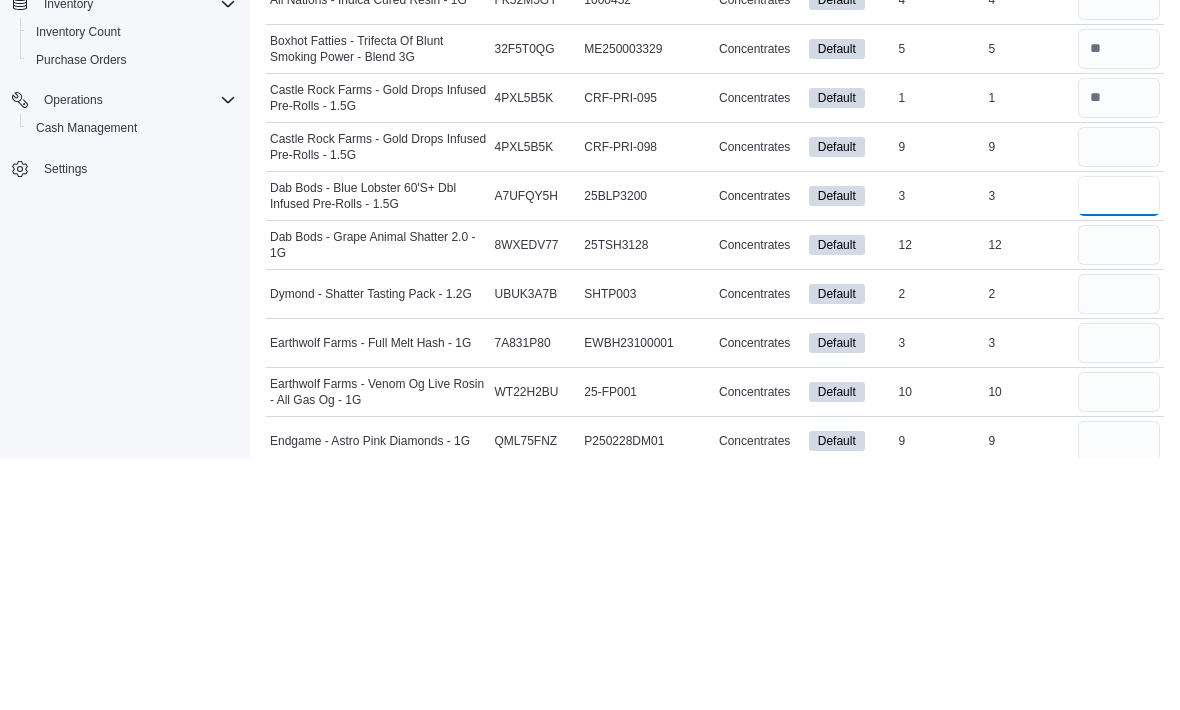 click at bounding box center [1119, 448] 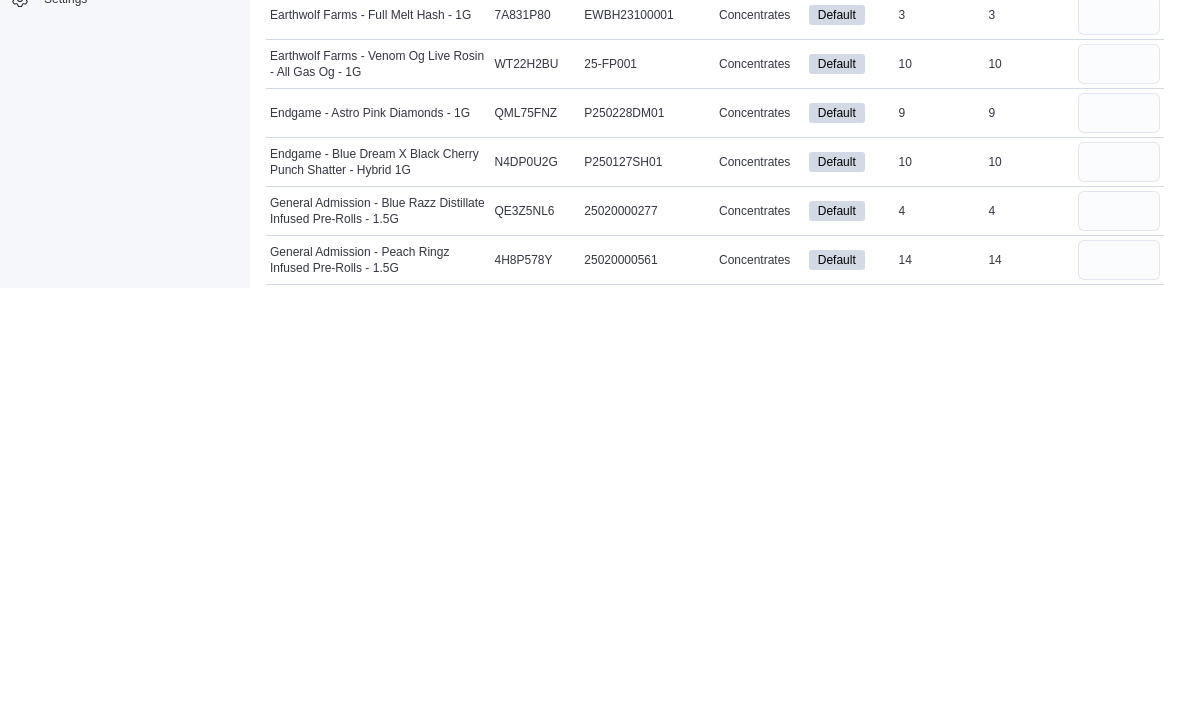 scroll, scrollTop: 231, scrollLeft: 0, axis: vertical 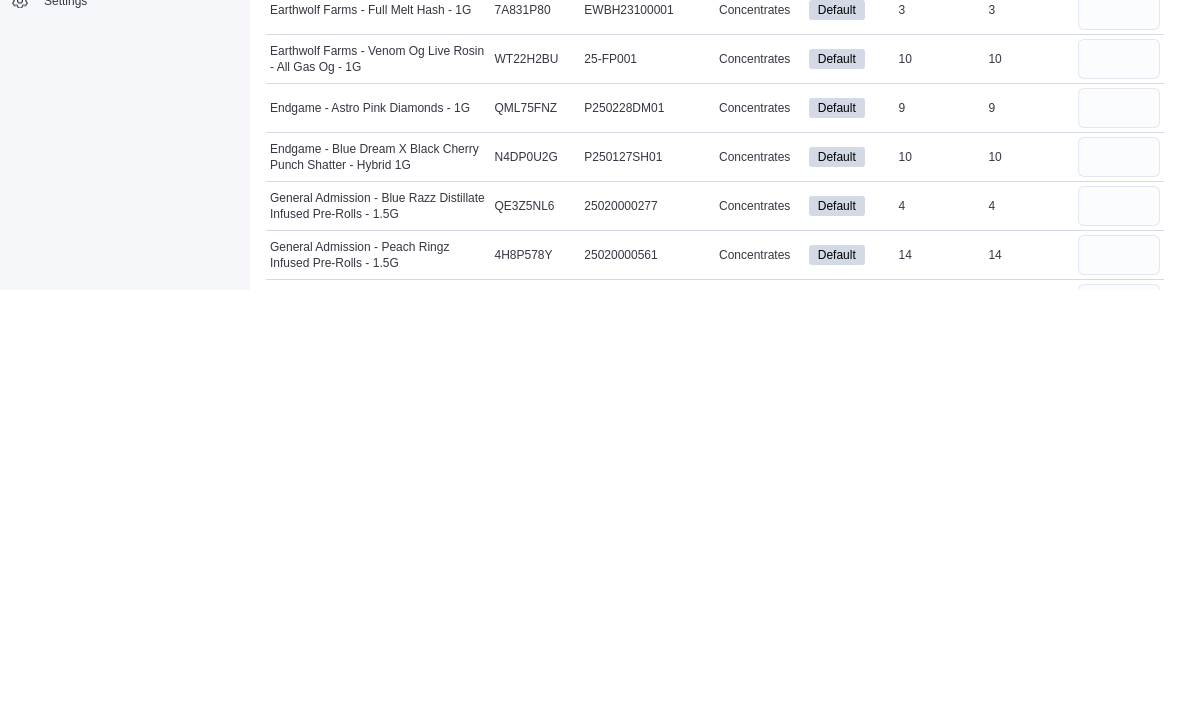 type on "*" 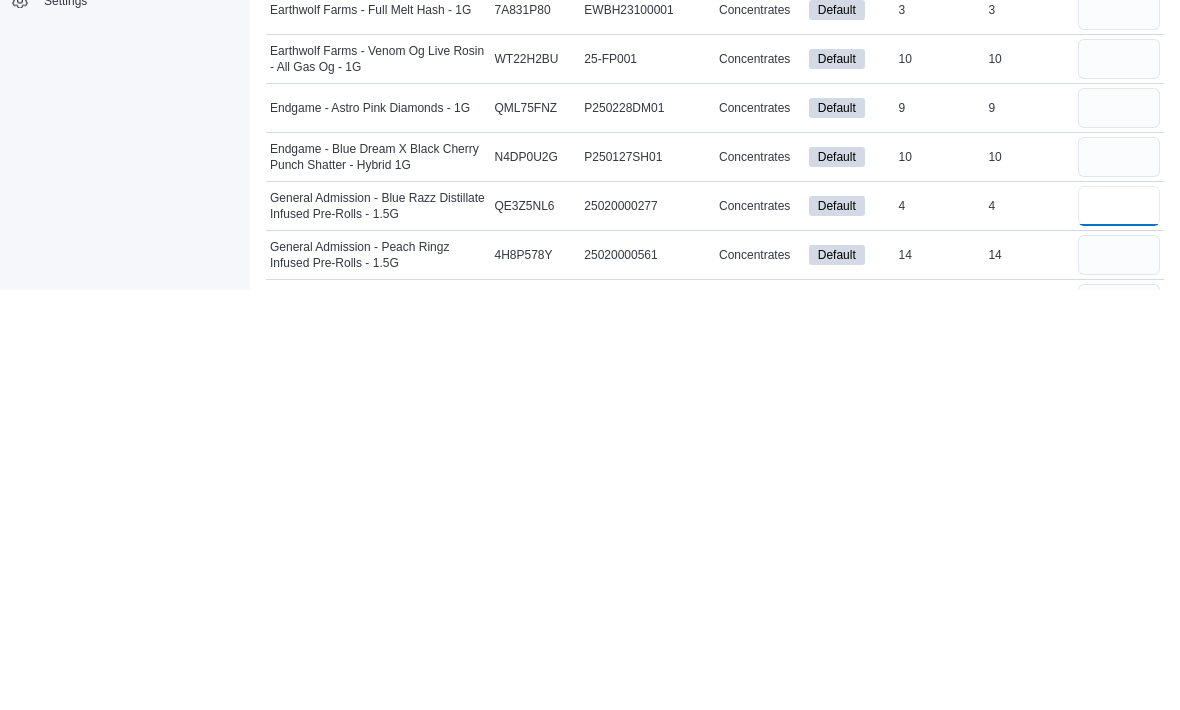 click at bounding box center [1119, 627] 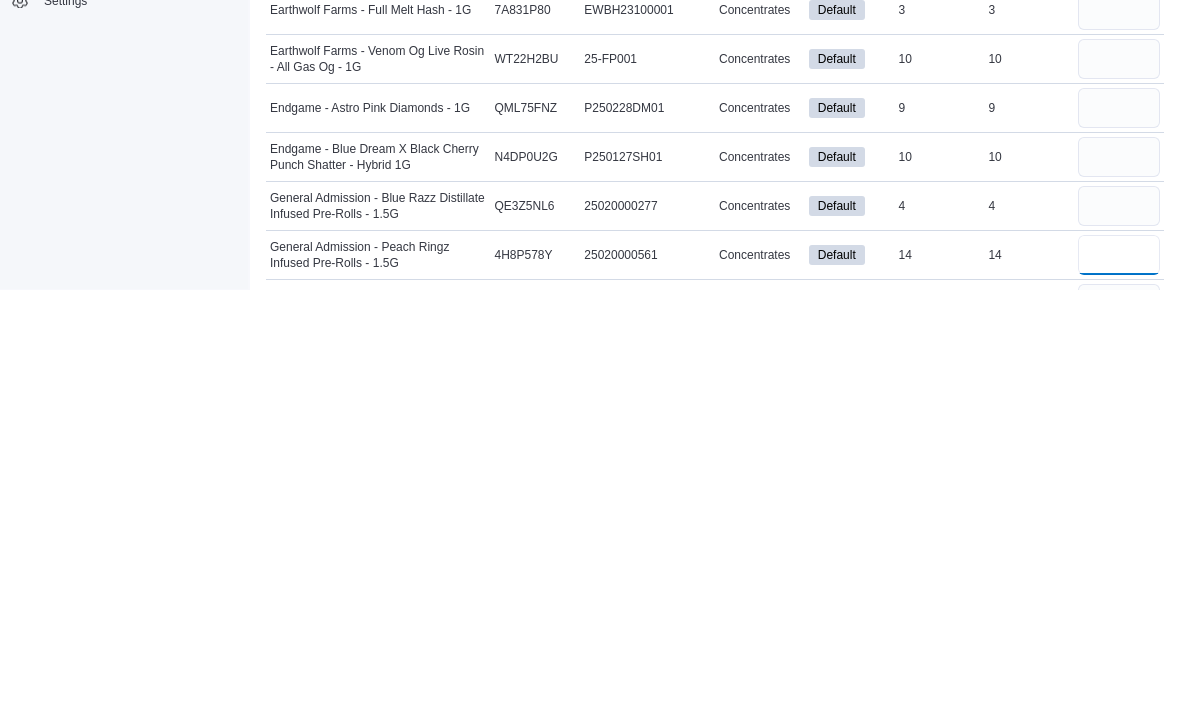 click at bounding box center (1119, 676) 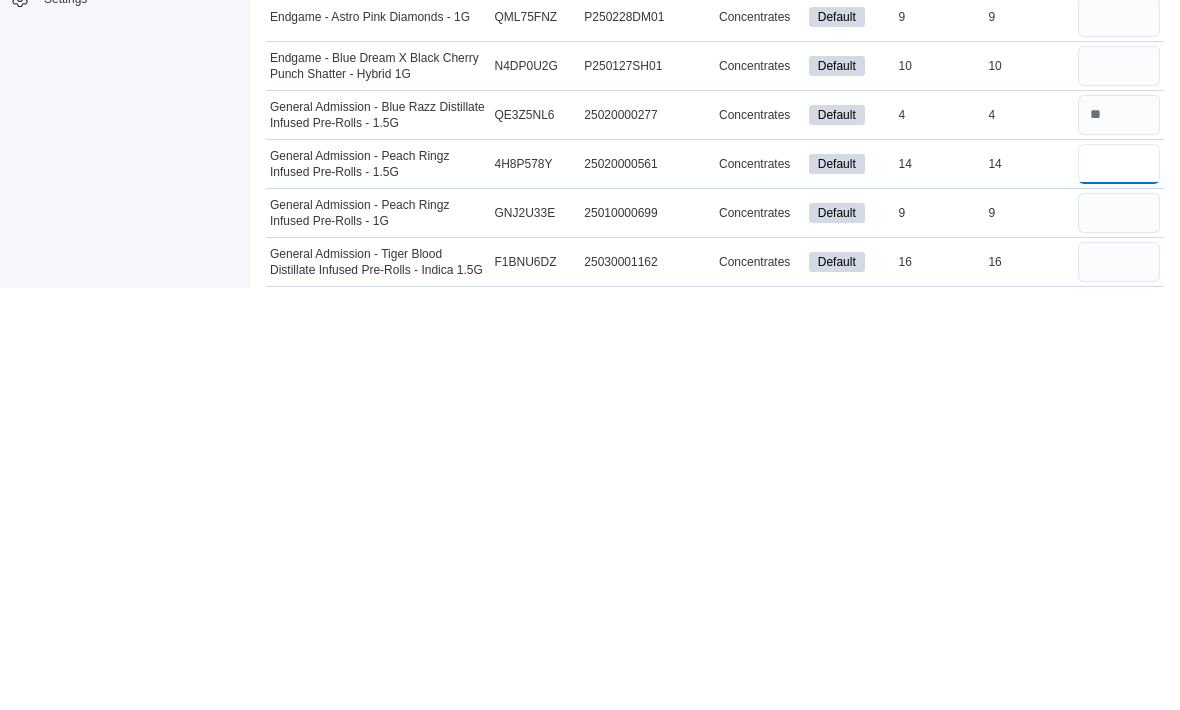 scroll, scrollTop: 324, scrollLeft: 0, axis: vertical 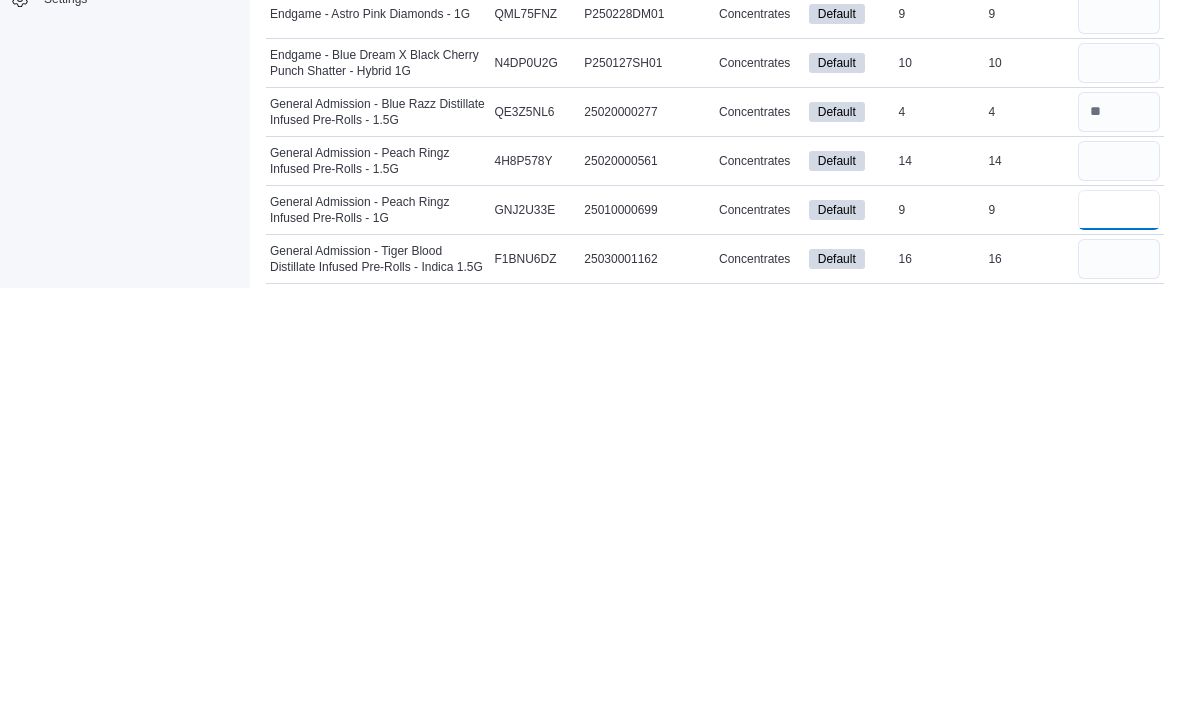 click at bounding box center [1119, 632] 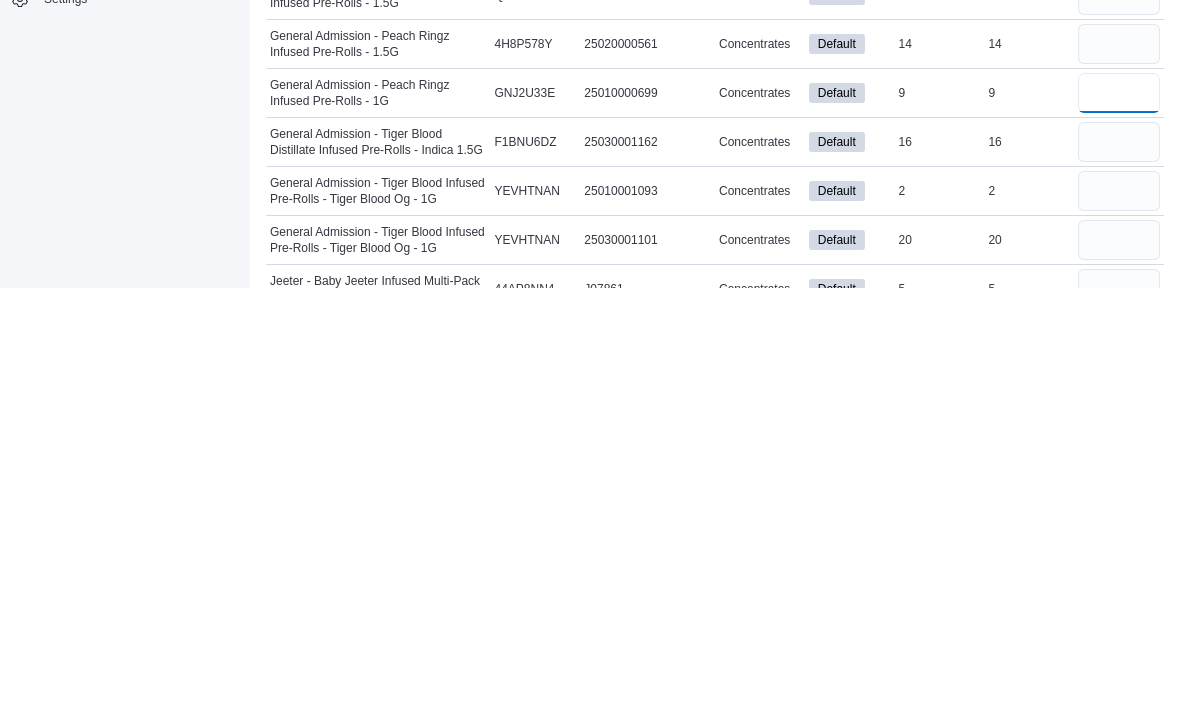 scroll, scrollTop: 443, scrollLeft: 0, axis: vertical 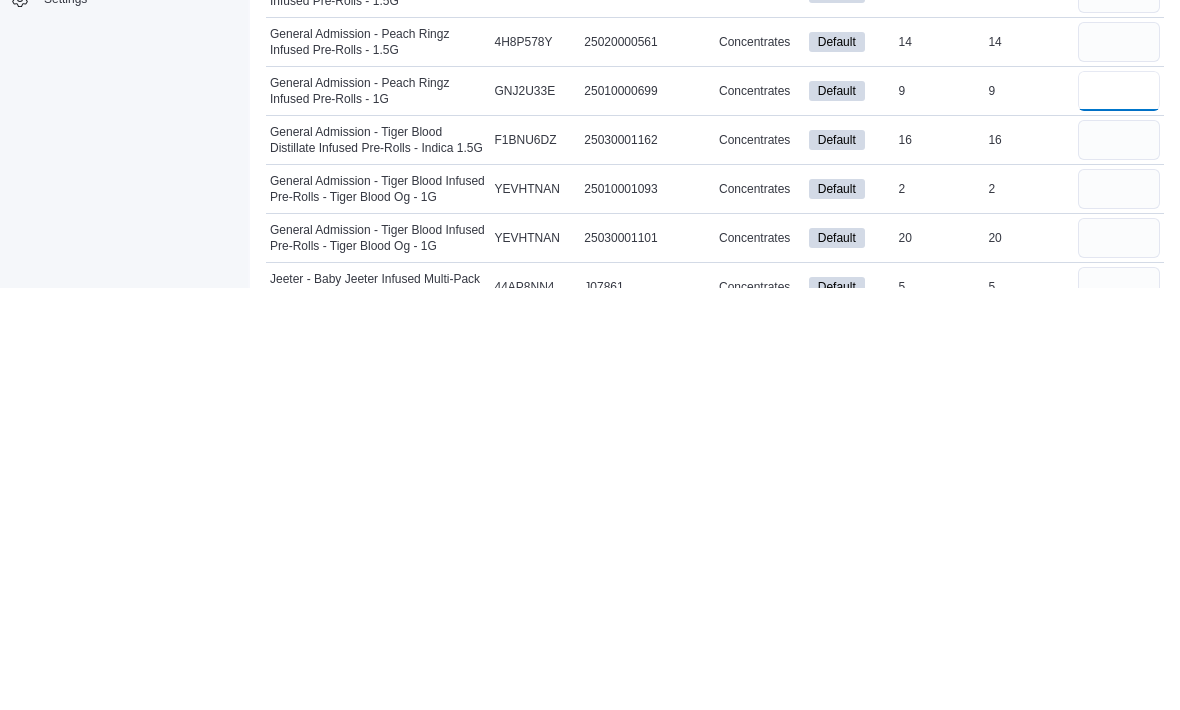 type on "*" 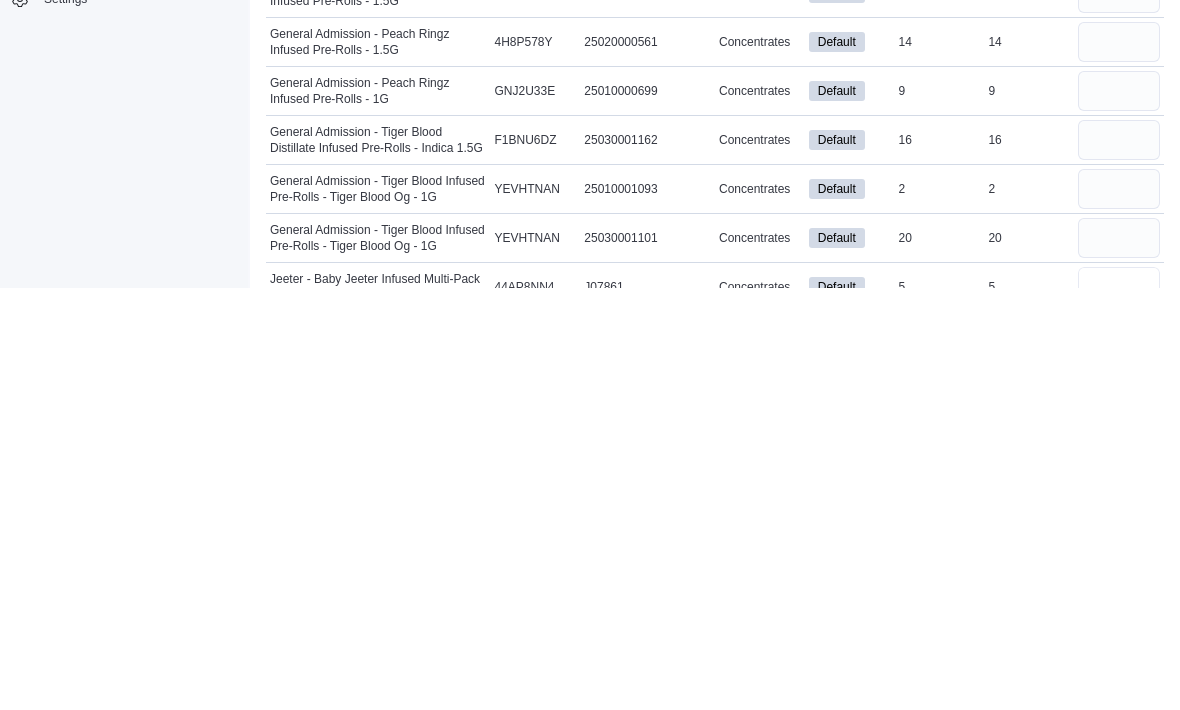 click at bounding box center [1119, 709] 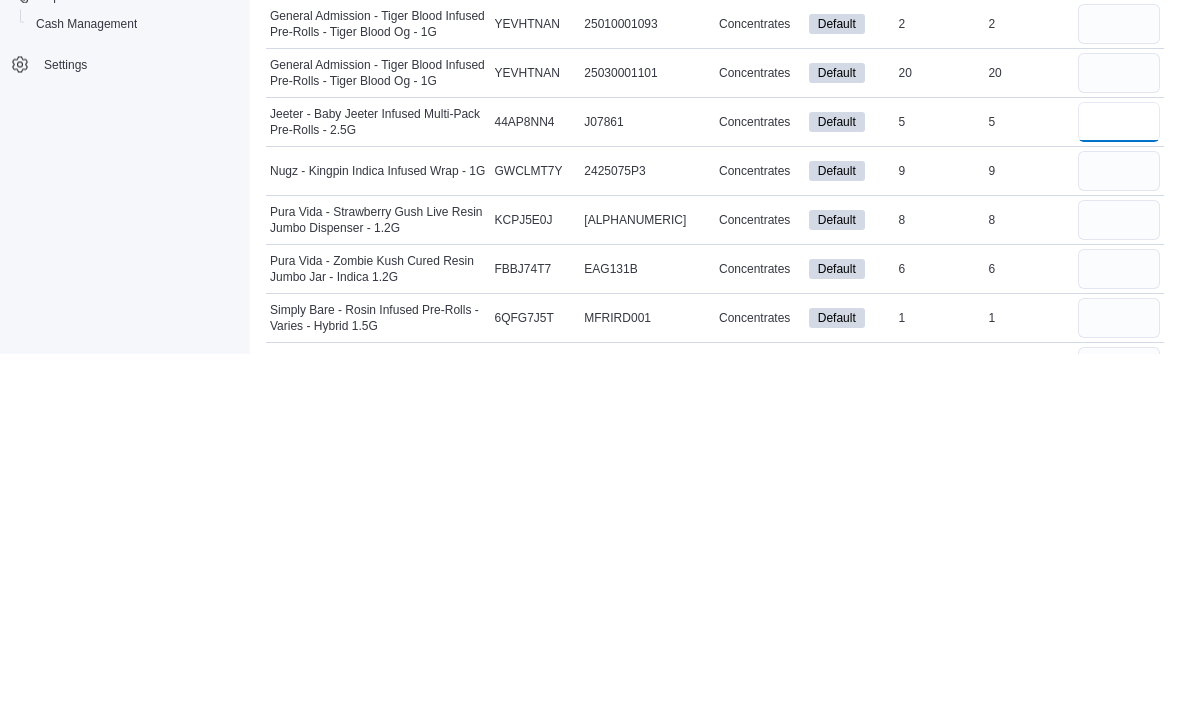 scroll, scrollTop: 704, scrollLeft: 0, axis: vertical 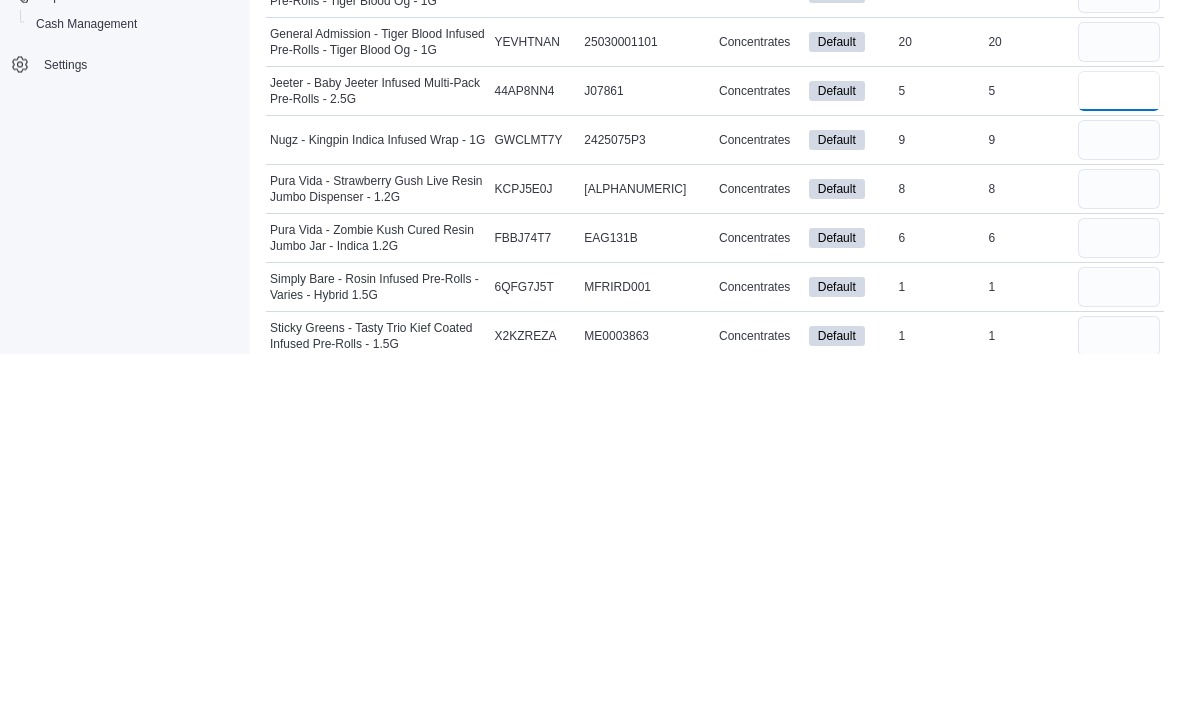 type on "*" 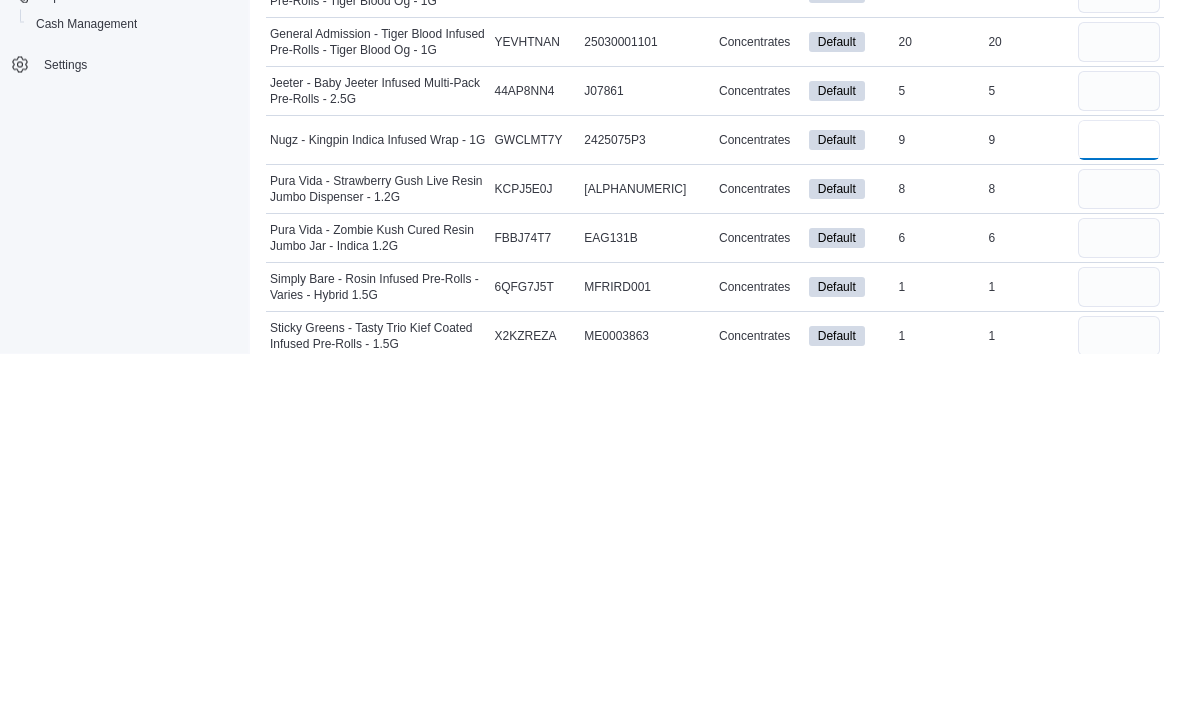 click at bounding box center [1119, 497] 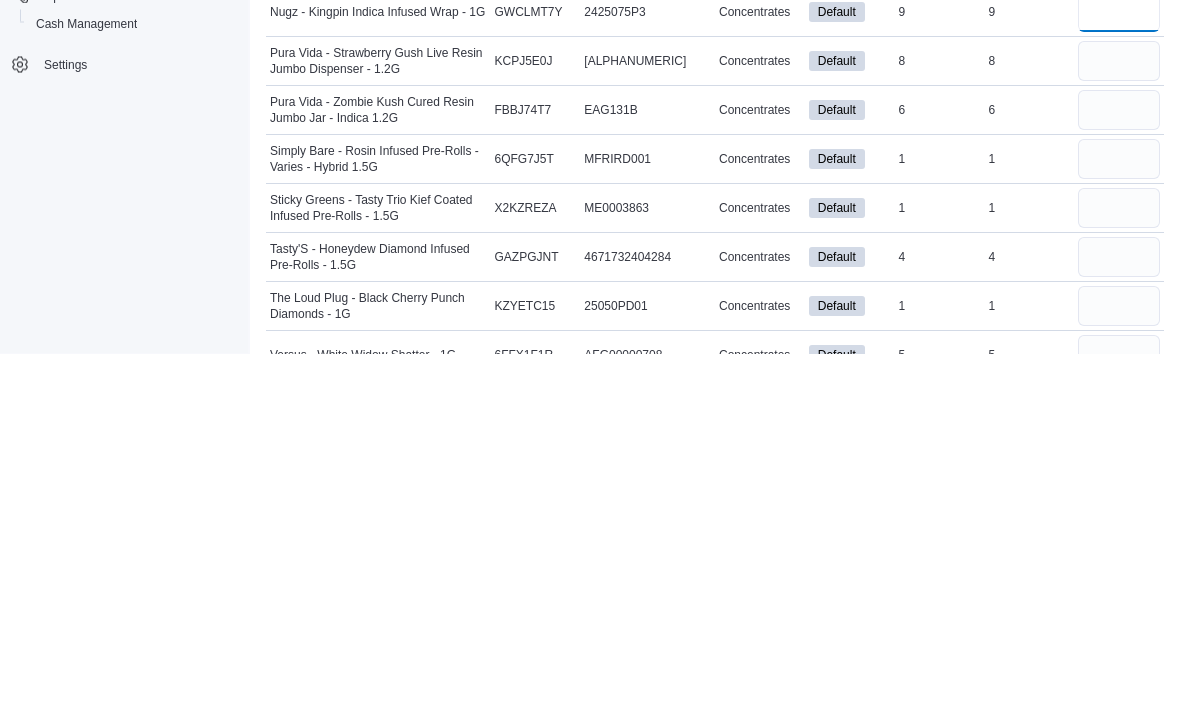 scroll, scrollTop: 832, scrollLeft: 0, axis: vertical 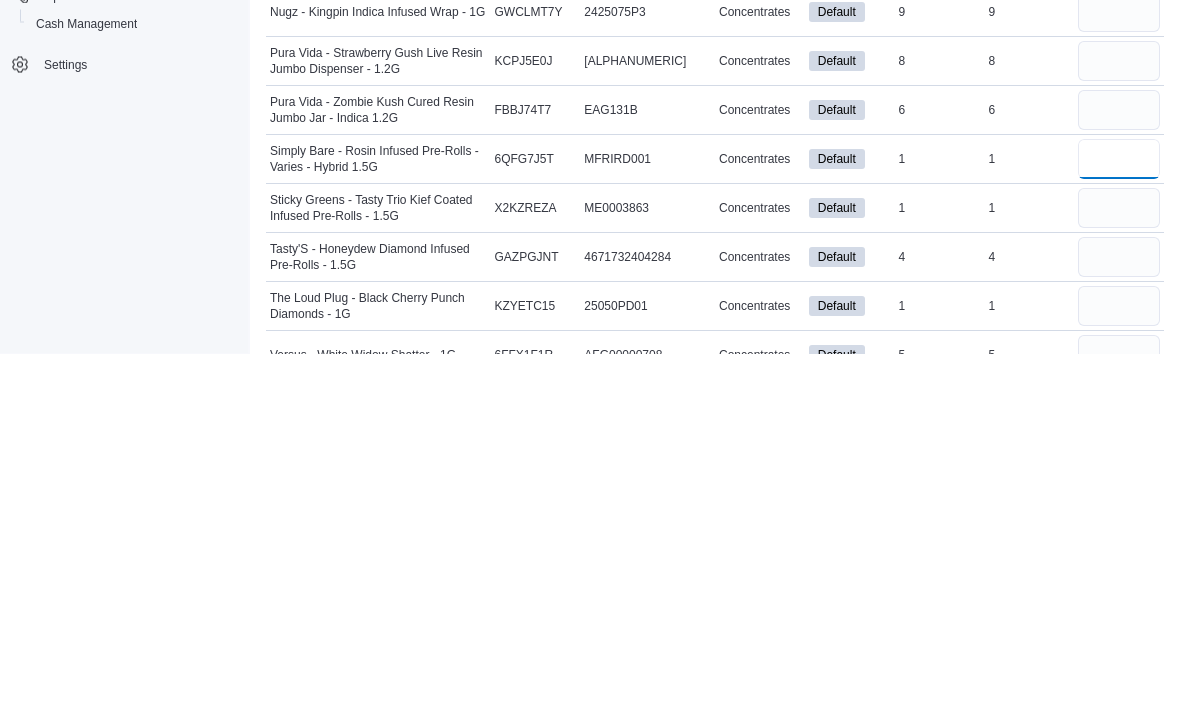 click at bounding box center (1119, 516) 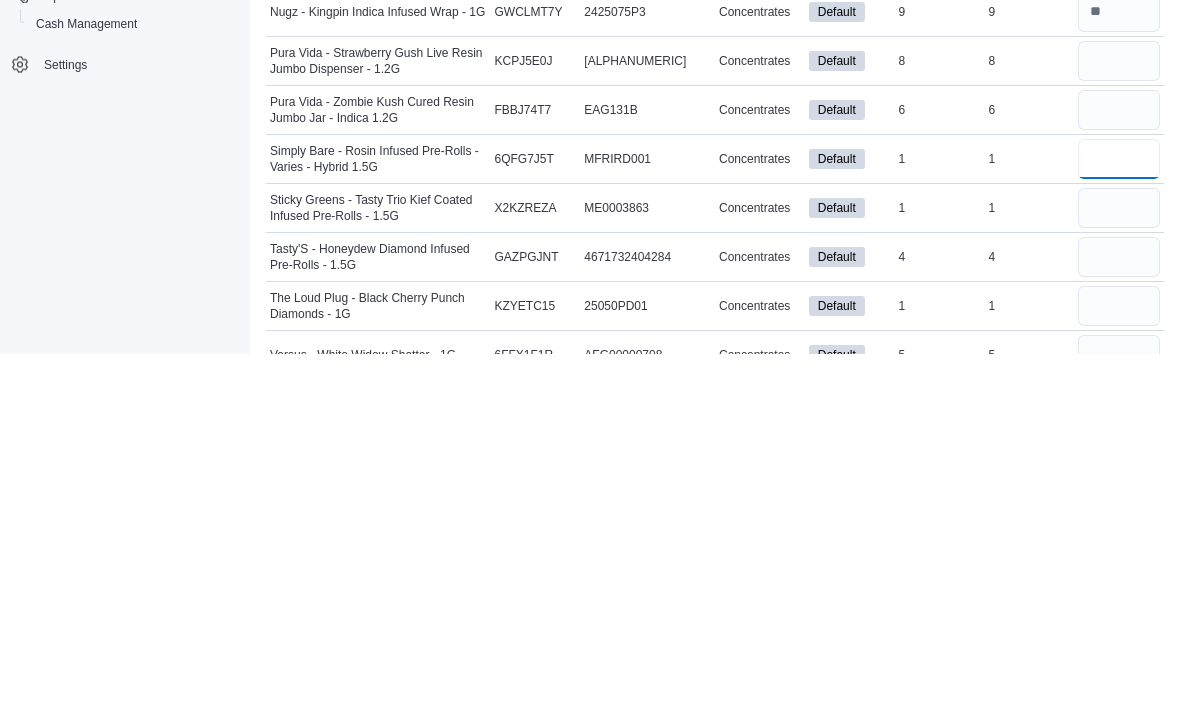 type on "*" 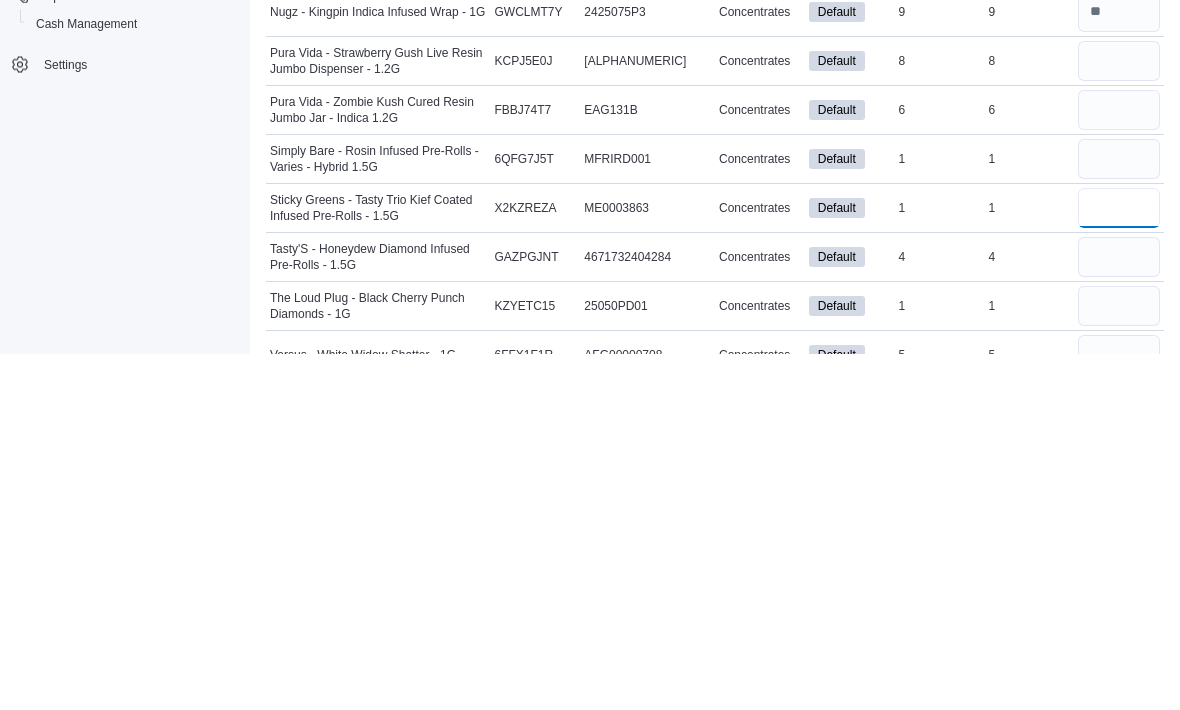 click at bounding box center (1119, 565) 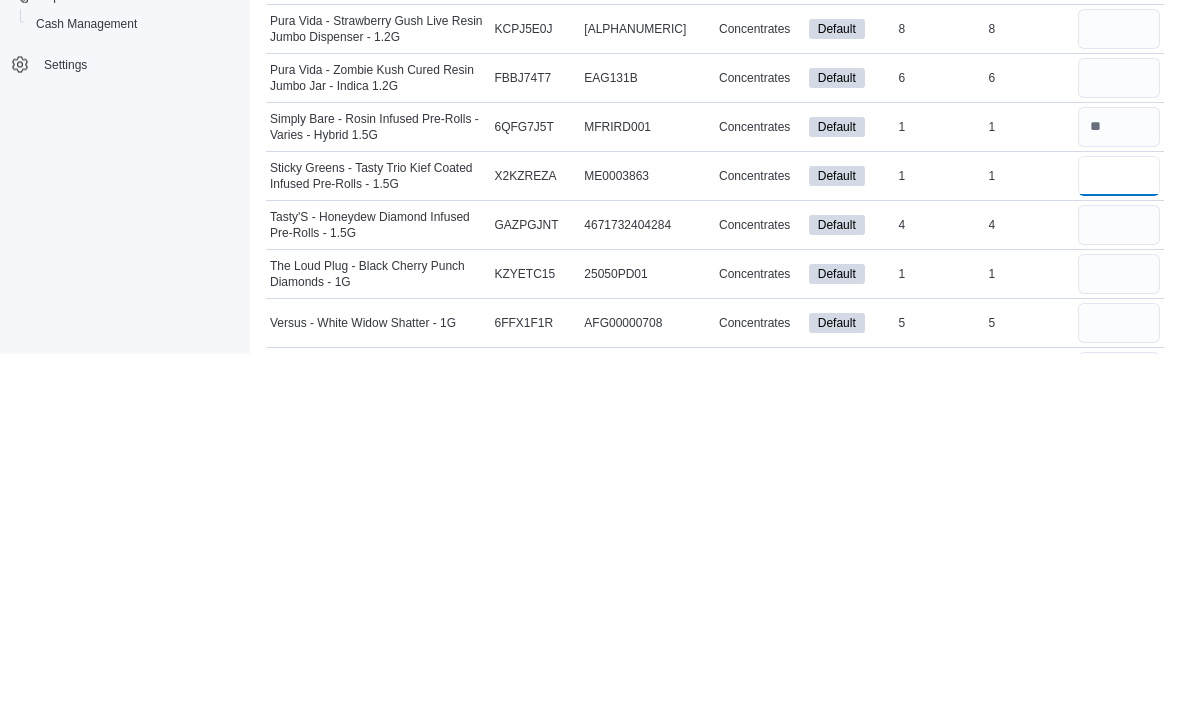 scroll, scrollTop: 865, scrollLeft: 0, axis: vertical 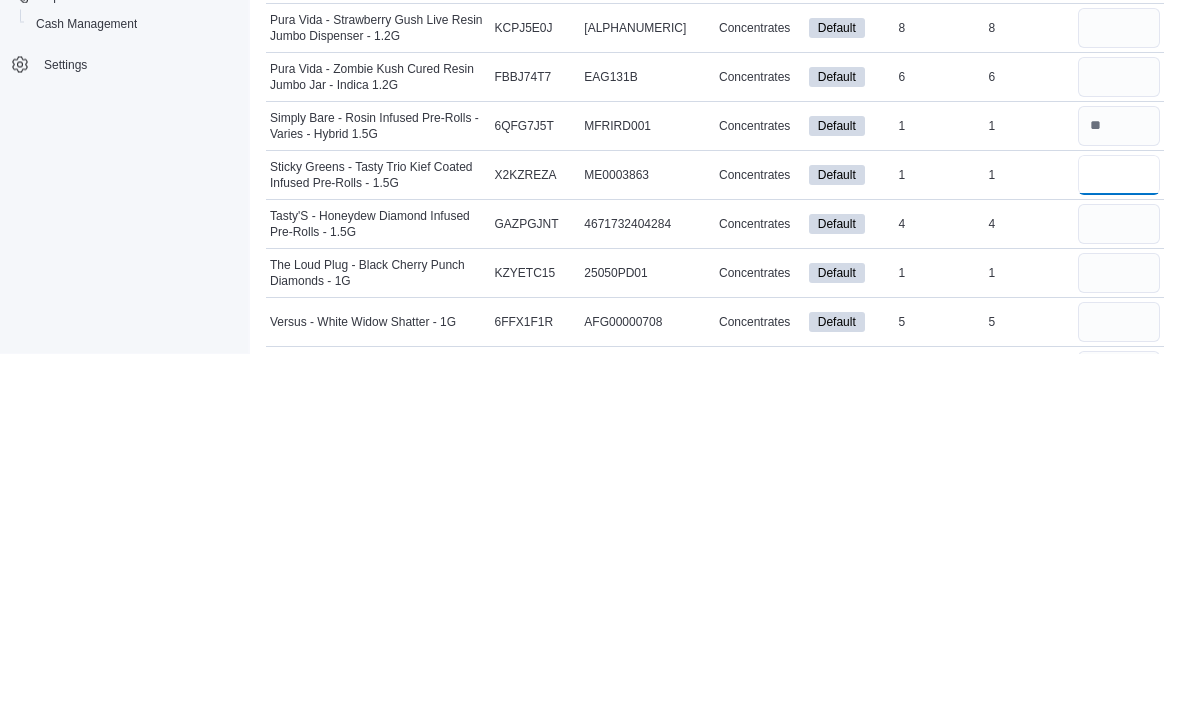 type on "*" 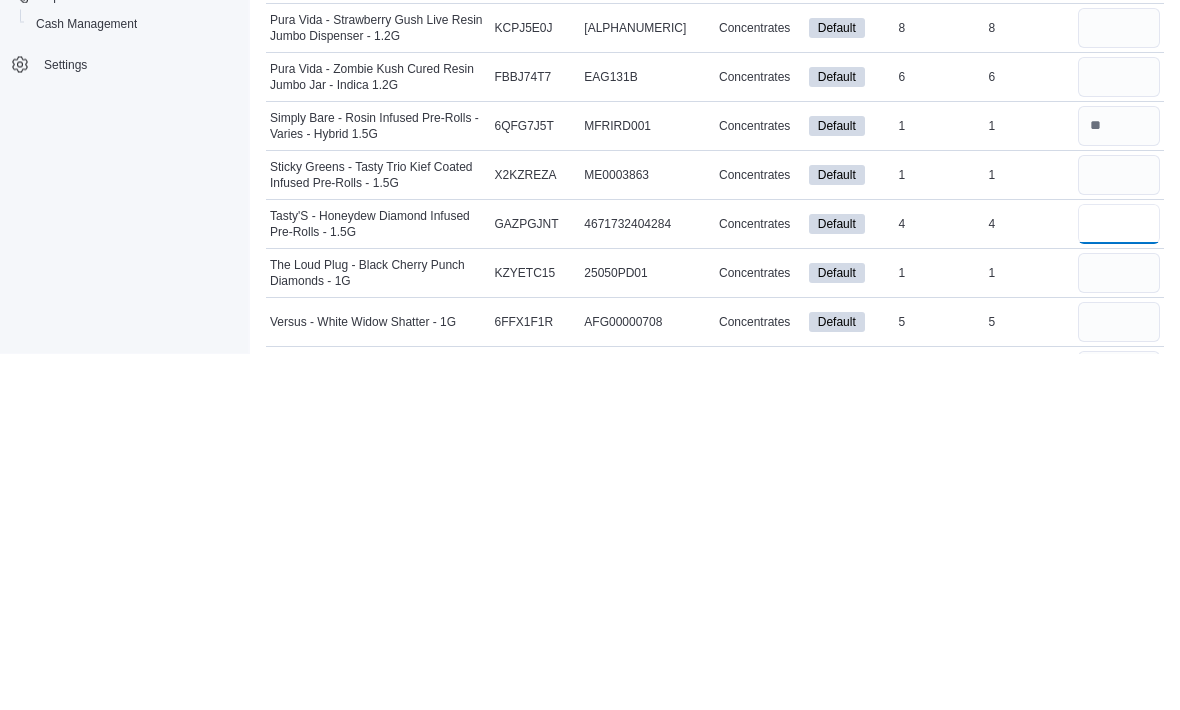 click at bounding box center (1119, 581) 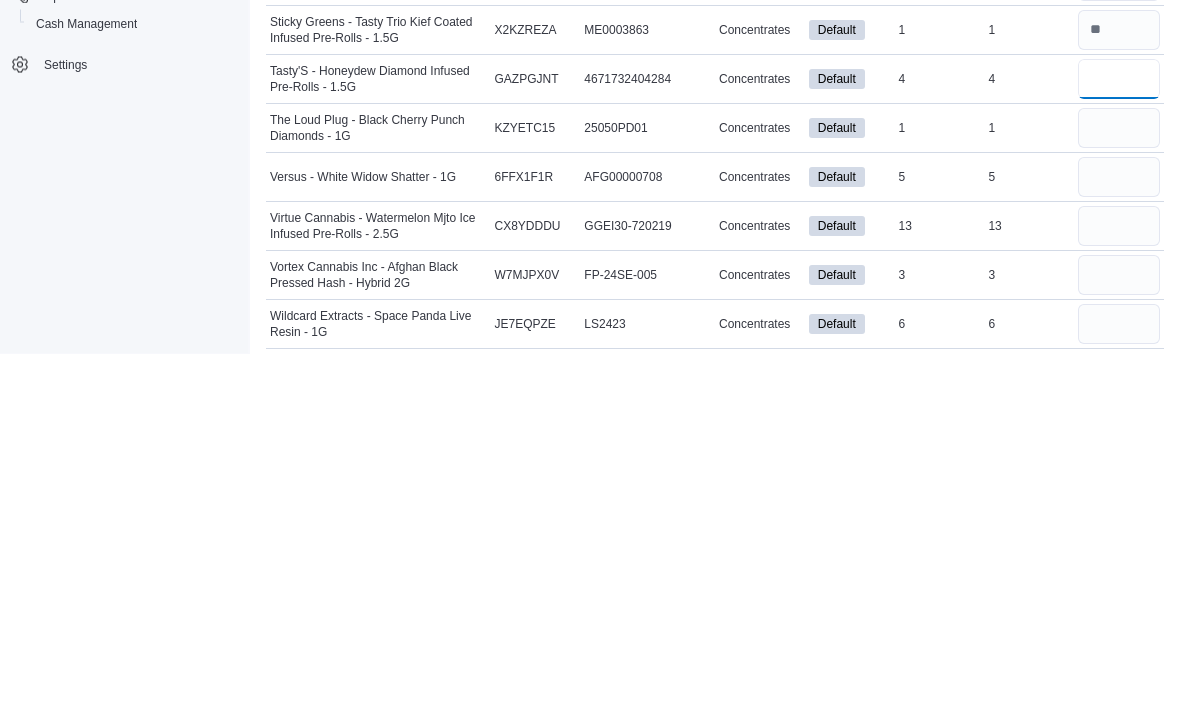 scroll, scrollTop: 1025, scrollLeft: 0, axis: vertical 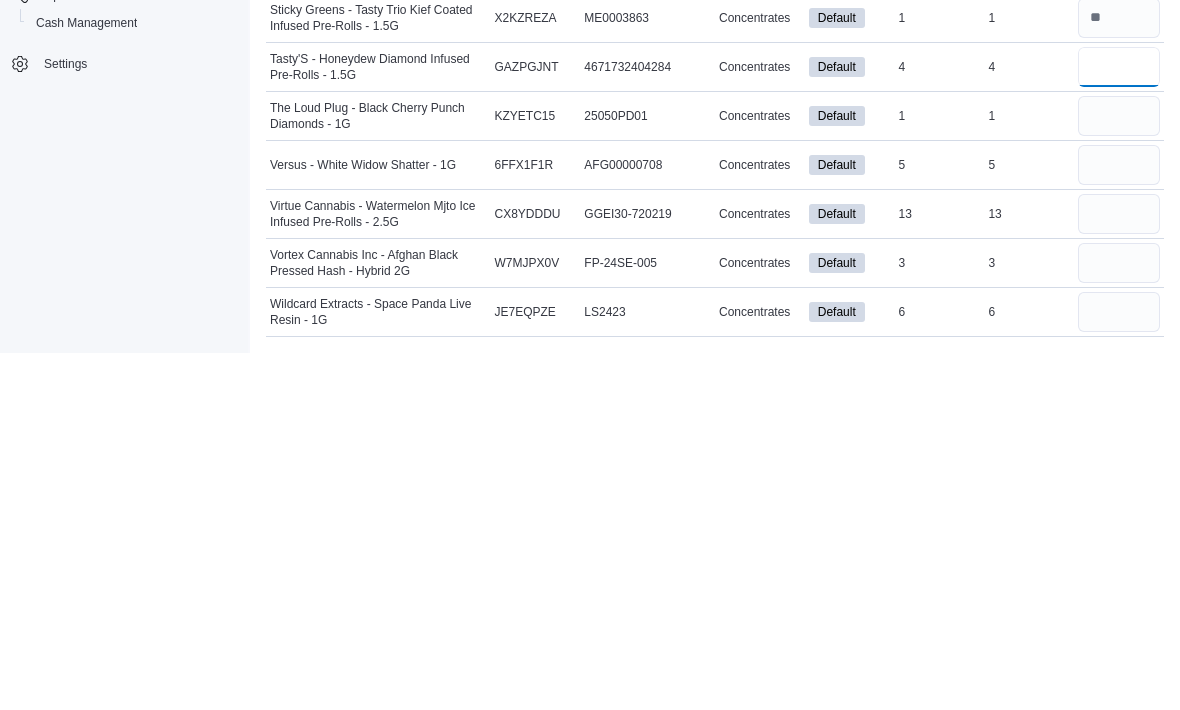type on "*" 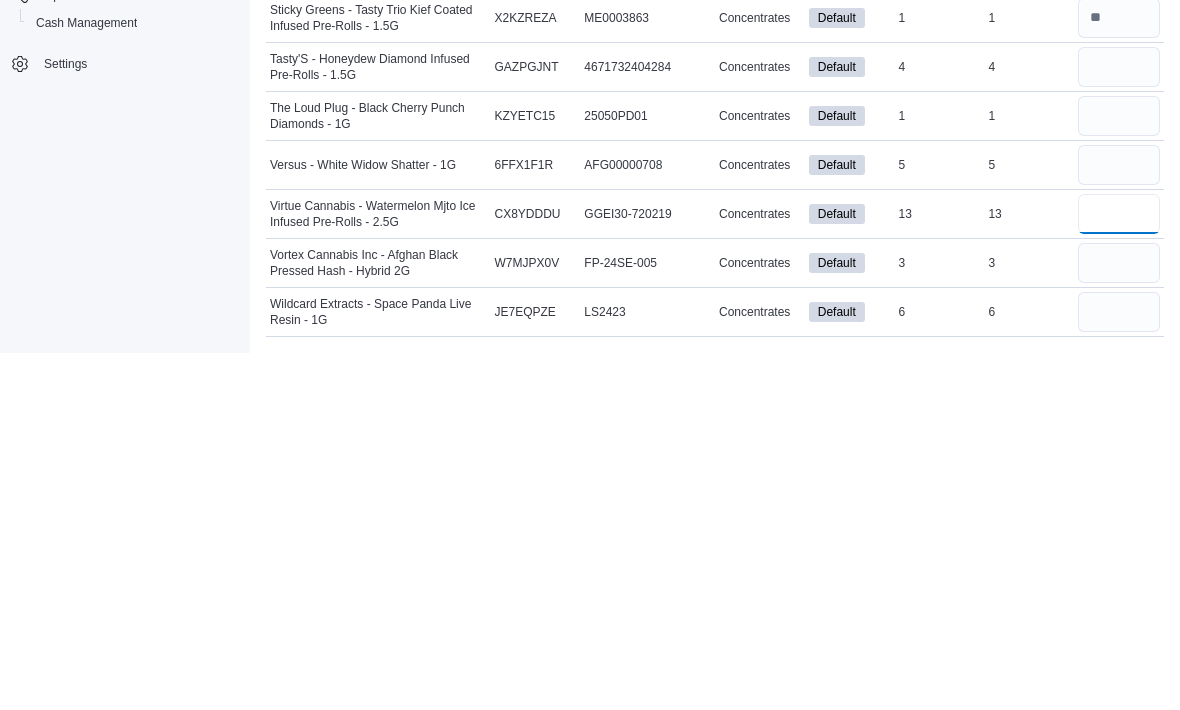 click at bounding box center [1119, 571] 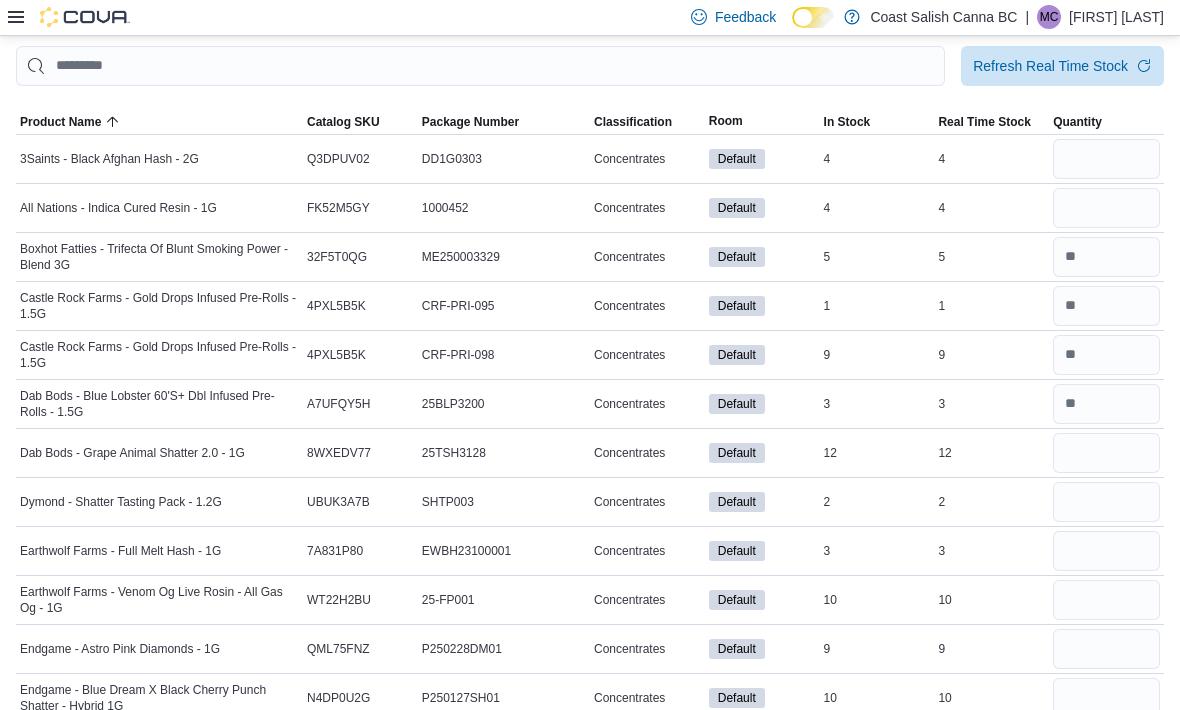 scroll, scrollTop: 0, scrollLeft: 0, axis: both 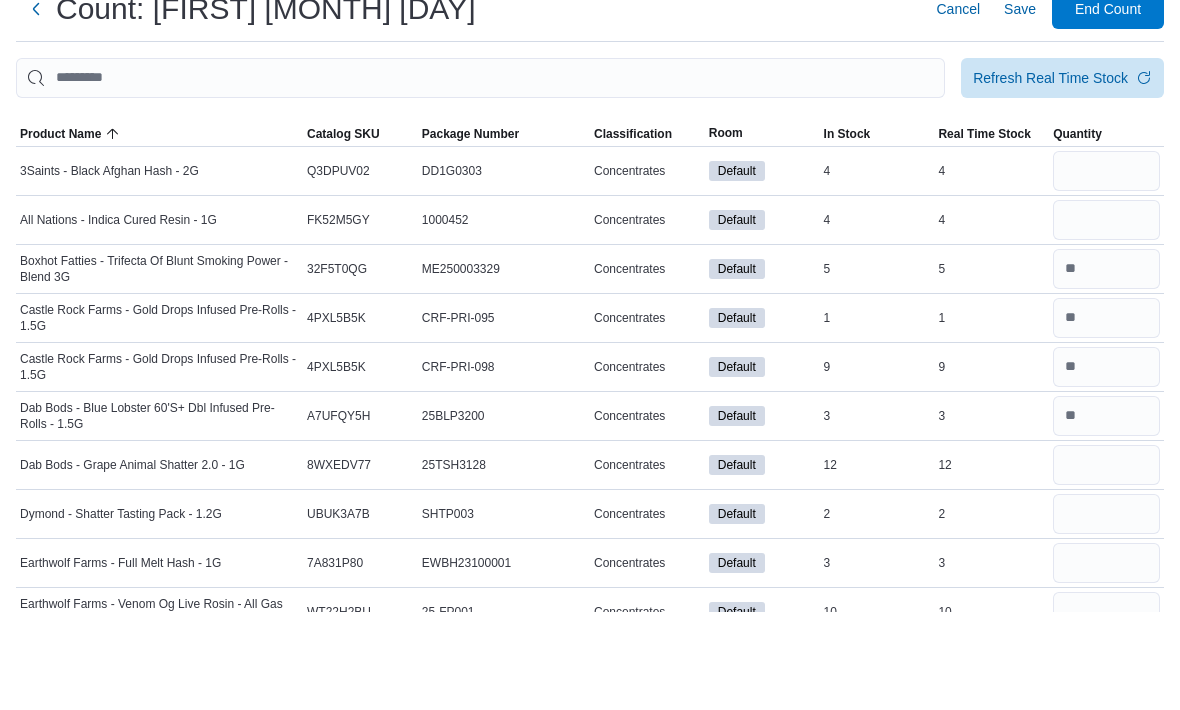 type on "**" 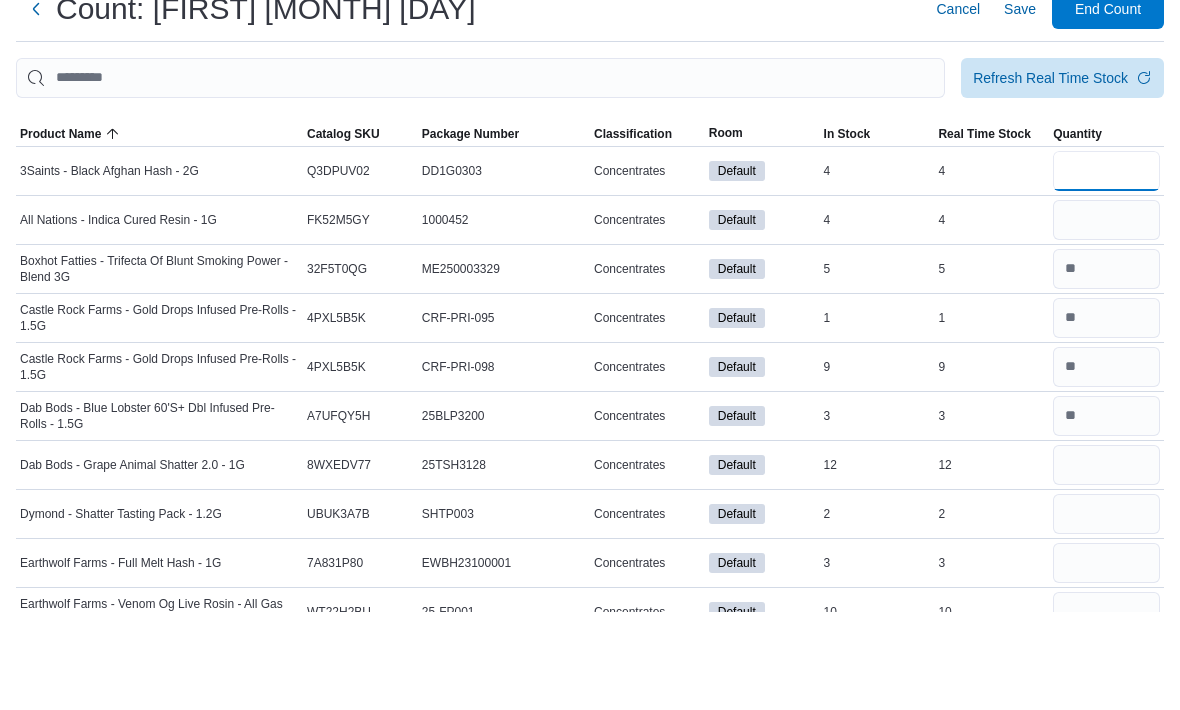 click at bounding box center (1106, 270) 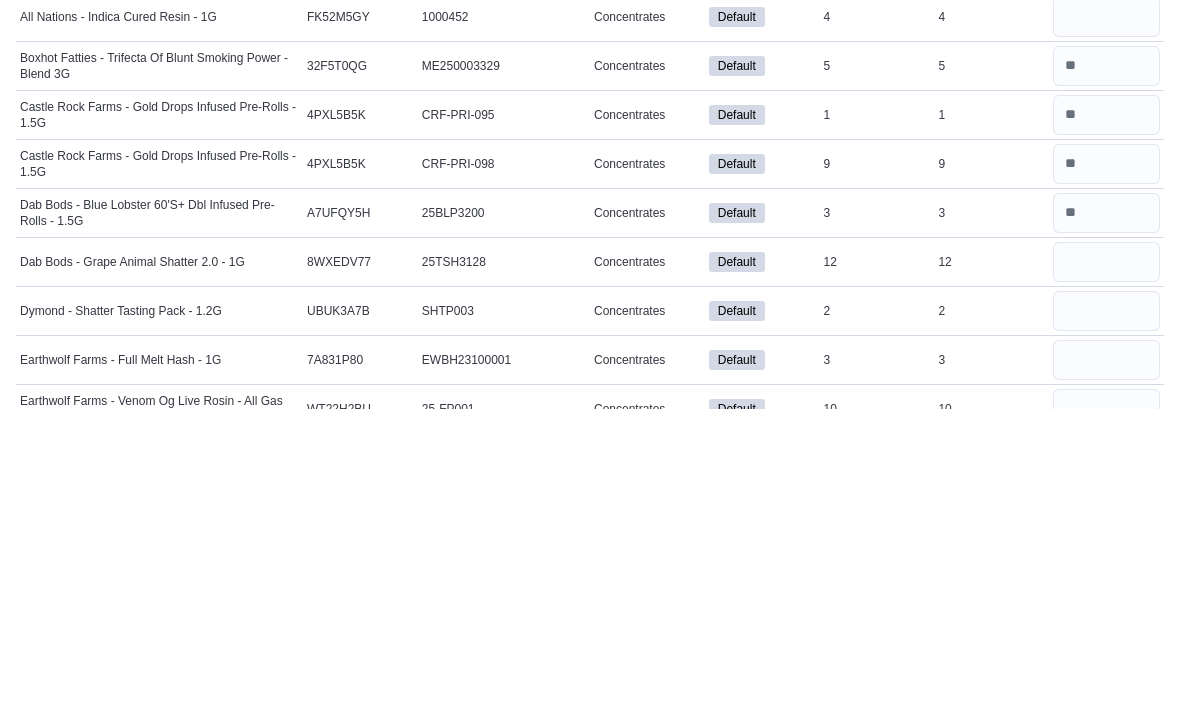 type on "*" 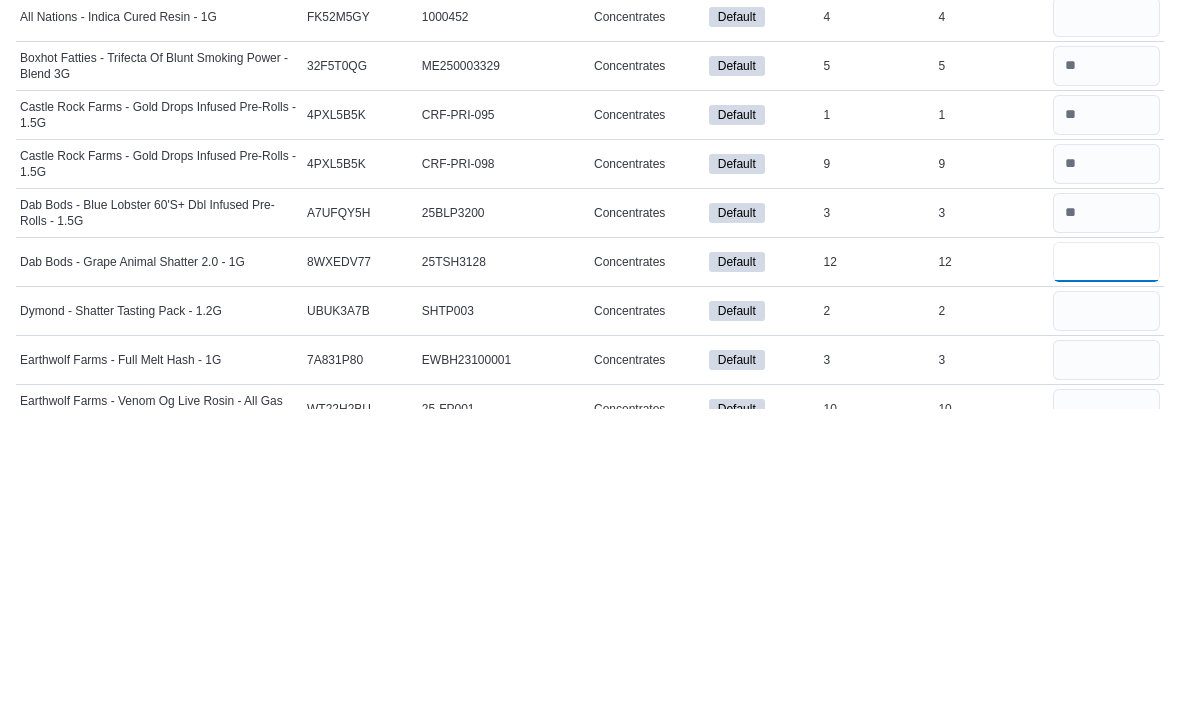 click at bounding box center (1106, 564) 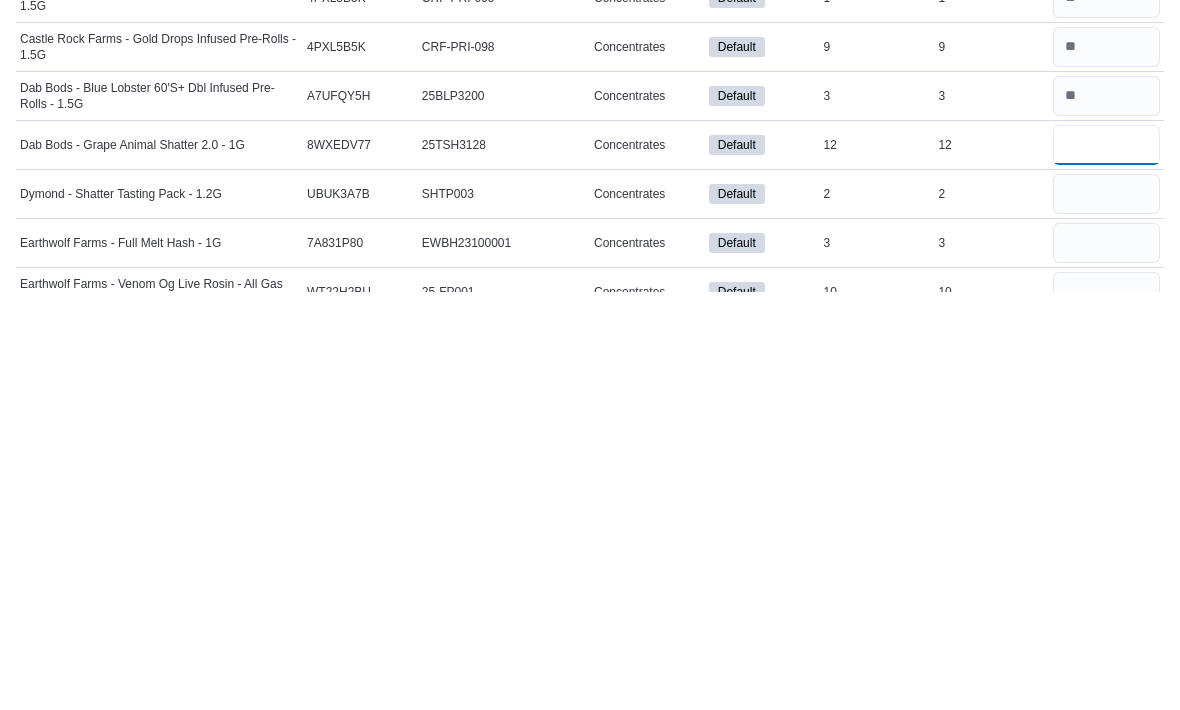 scroll, scrollTop: 1, scrollLeft: 0, axis: vertical 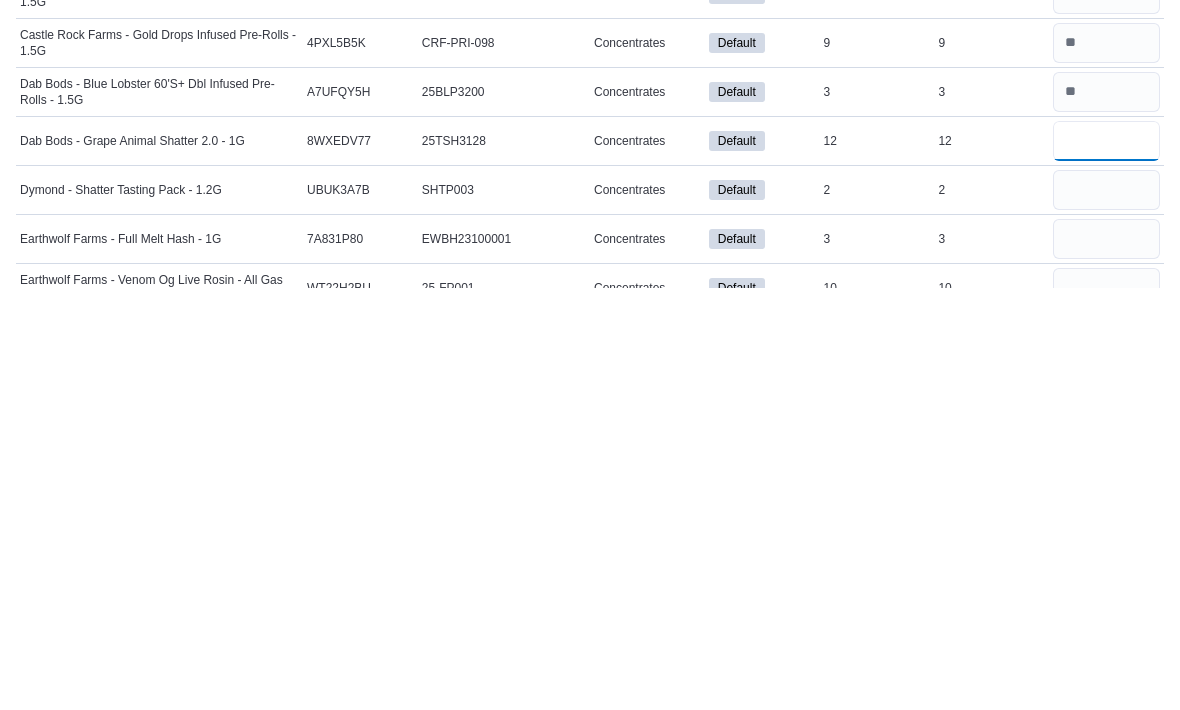 type on "**" 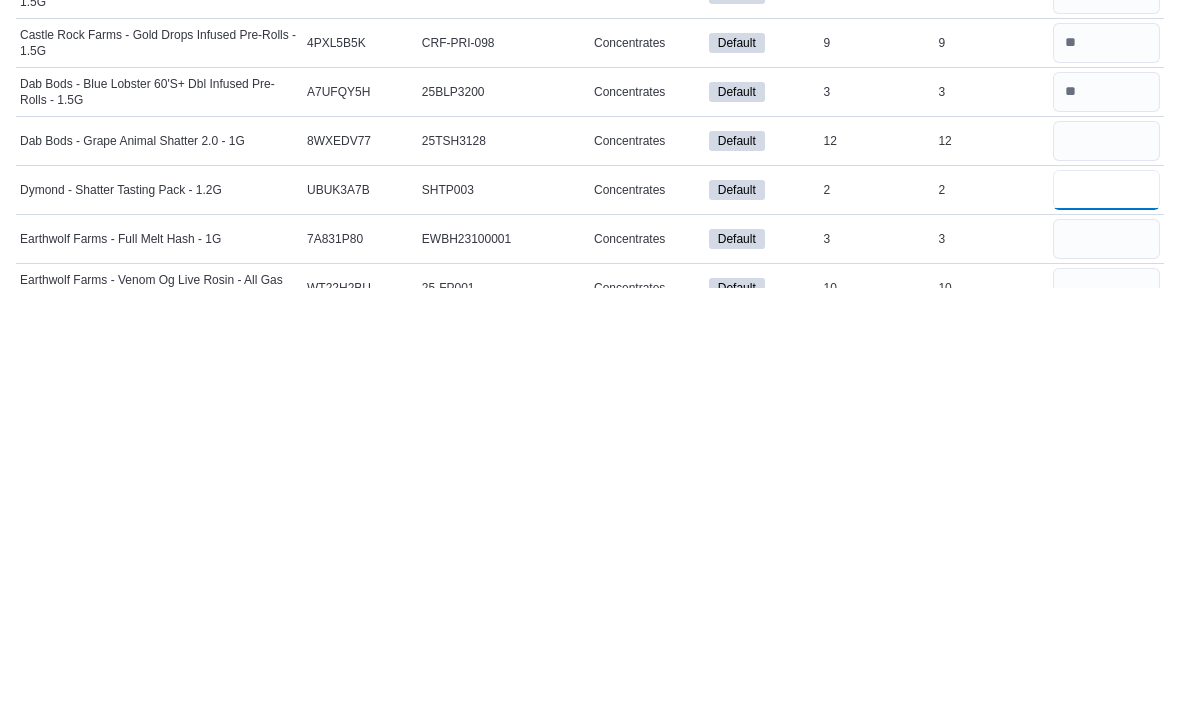 click at bounding box center (1106, 612) 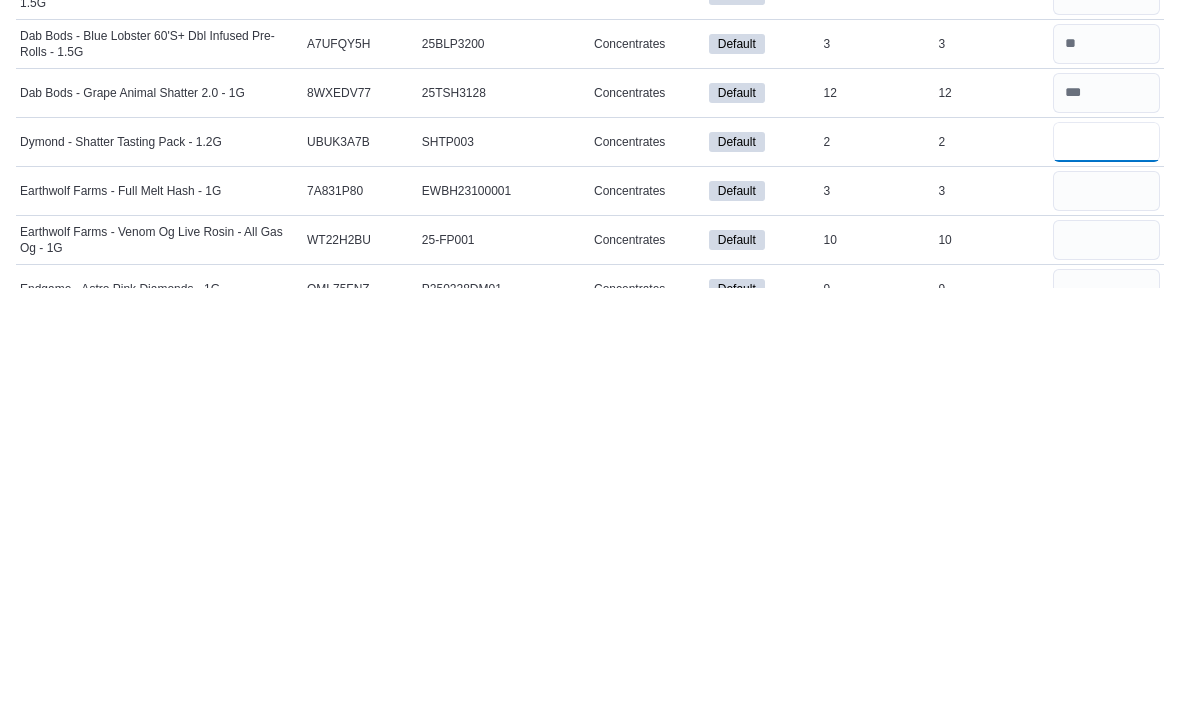 scroll, scrollTop: 51, scrollLeft: 0, axis: vertical 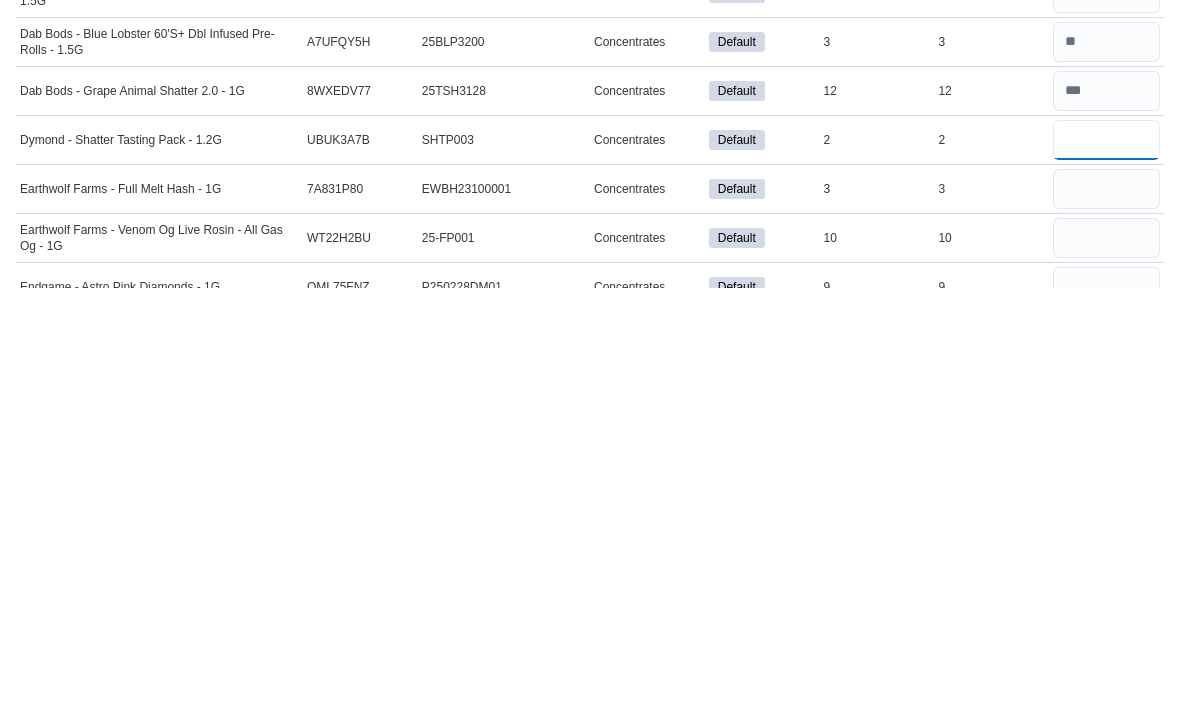 type on "*" 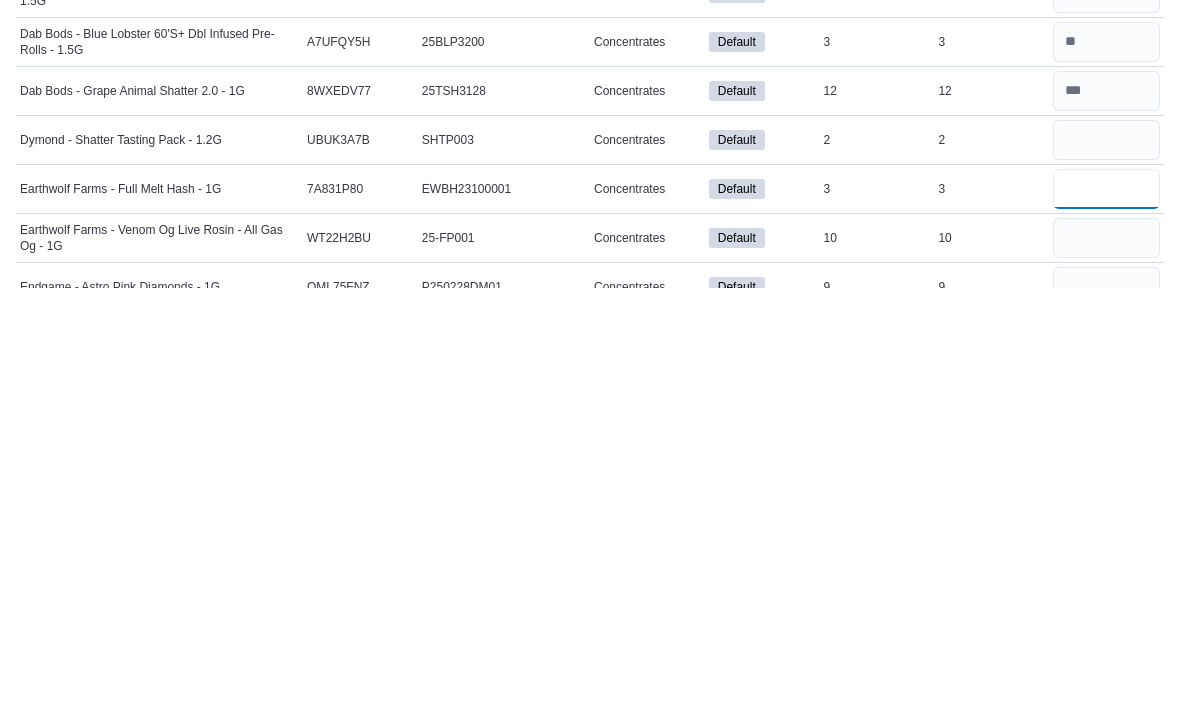 click at bounding box center [1106, 611] 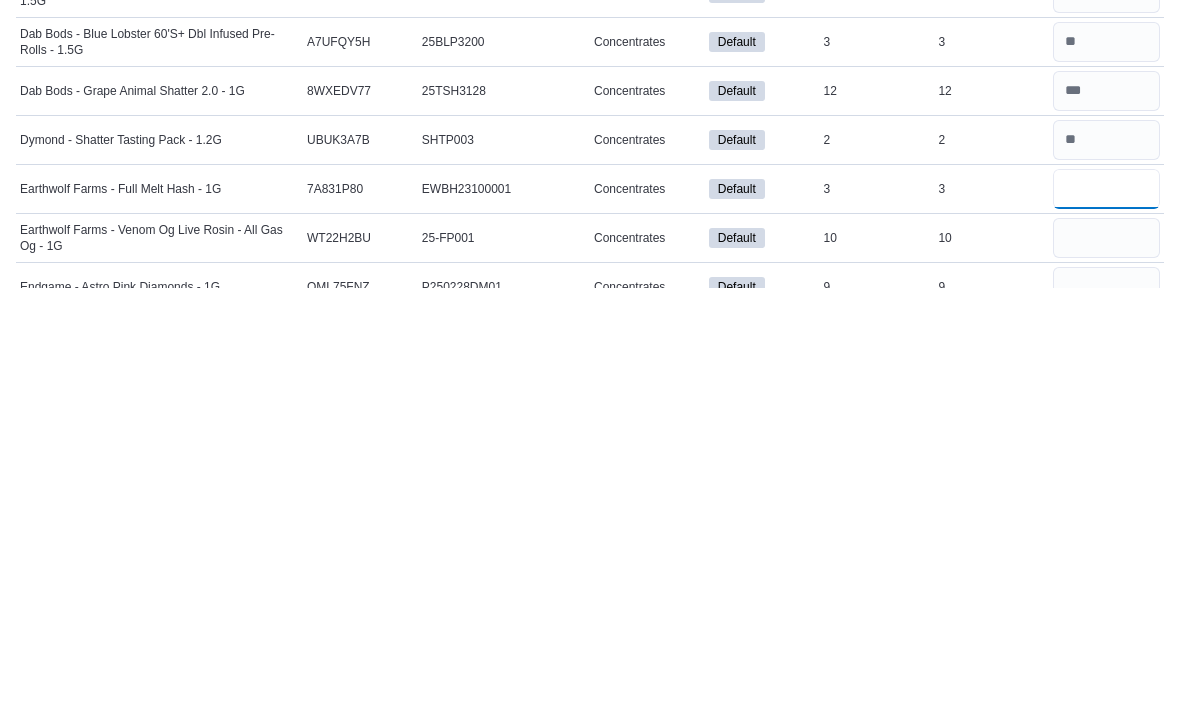 type on "*" 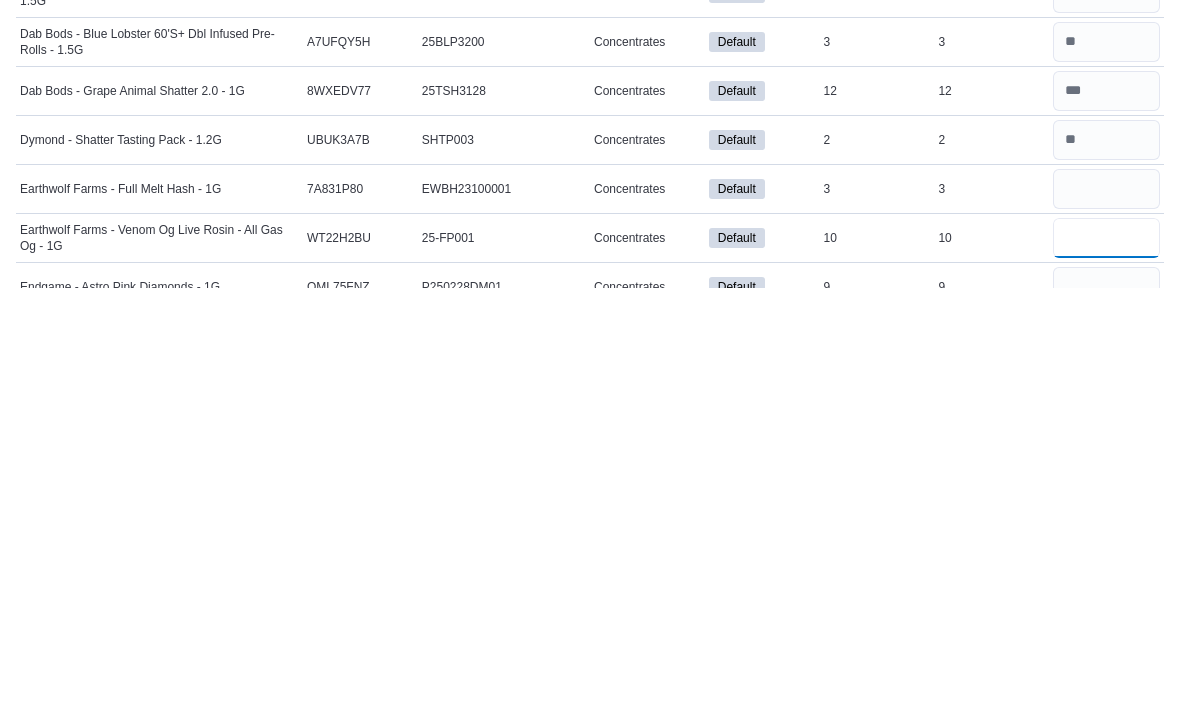 click at bounding box center [1106, 660] 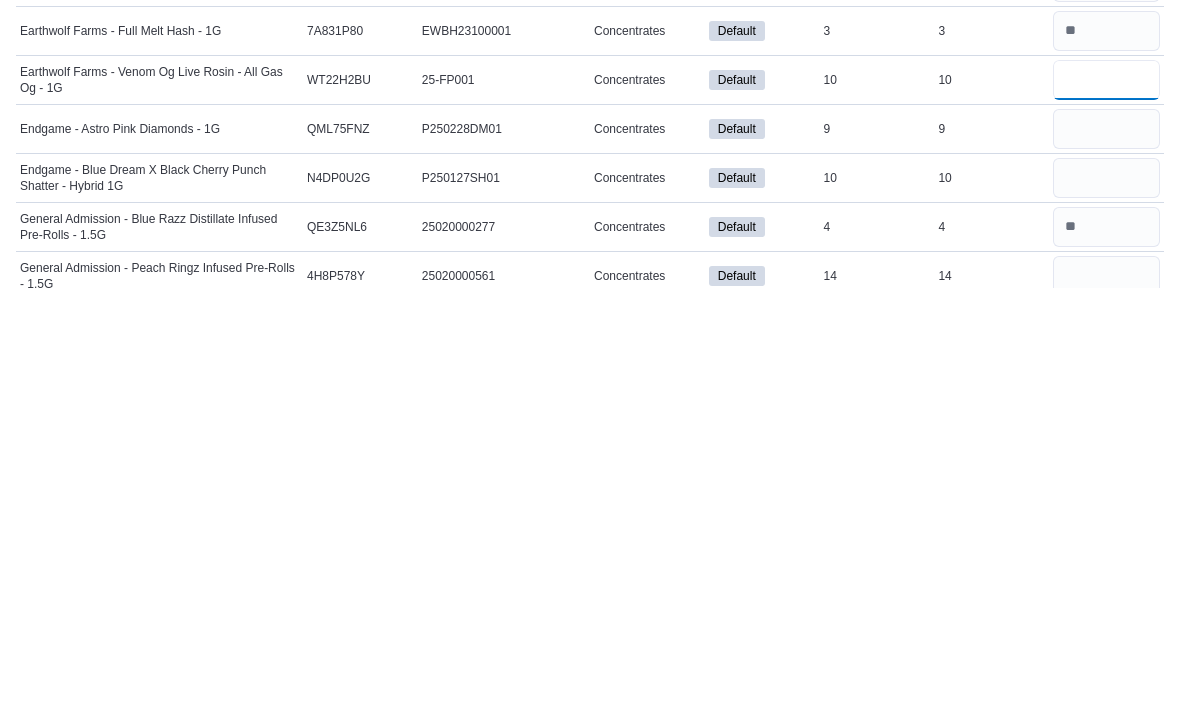 scroll, scrollTop: 211, scrollLeft: 0, axis: vertical 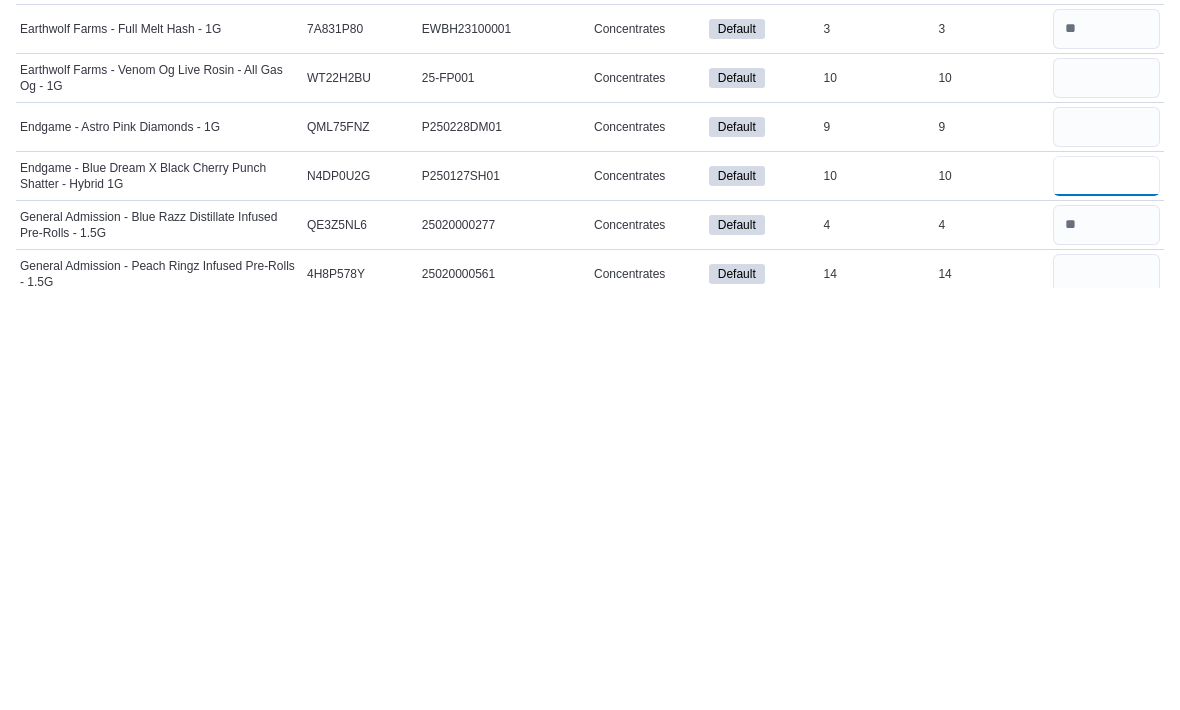 click at bounding box center (1106, 598) 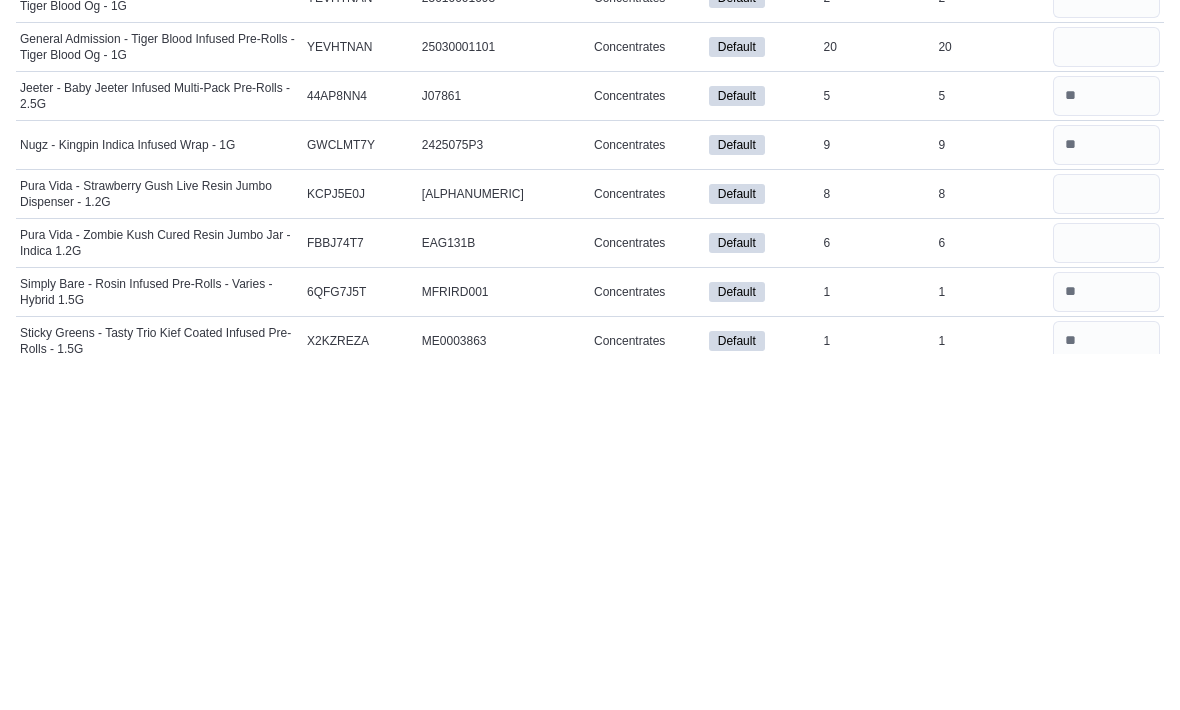 scroll, scrollTop: 706, scrollLeft: 0, axis: vertical 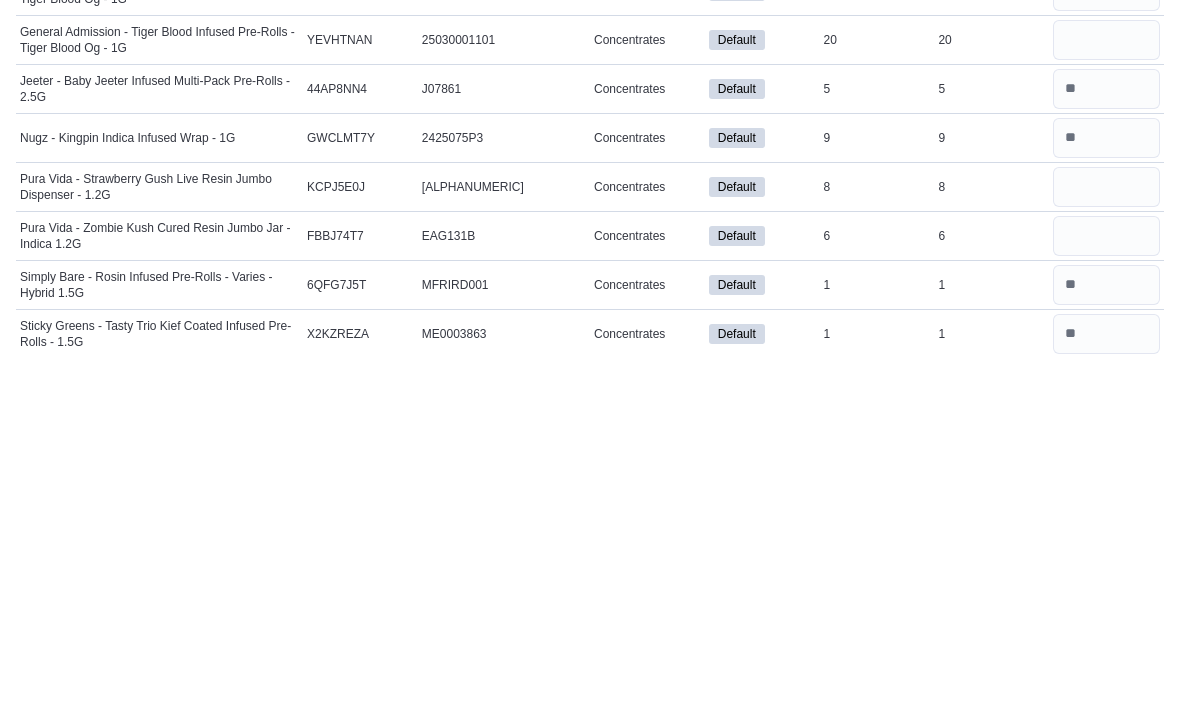 type on "**" 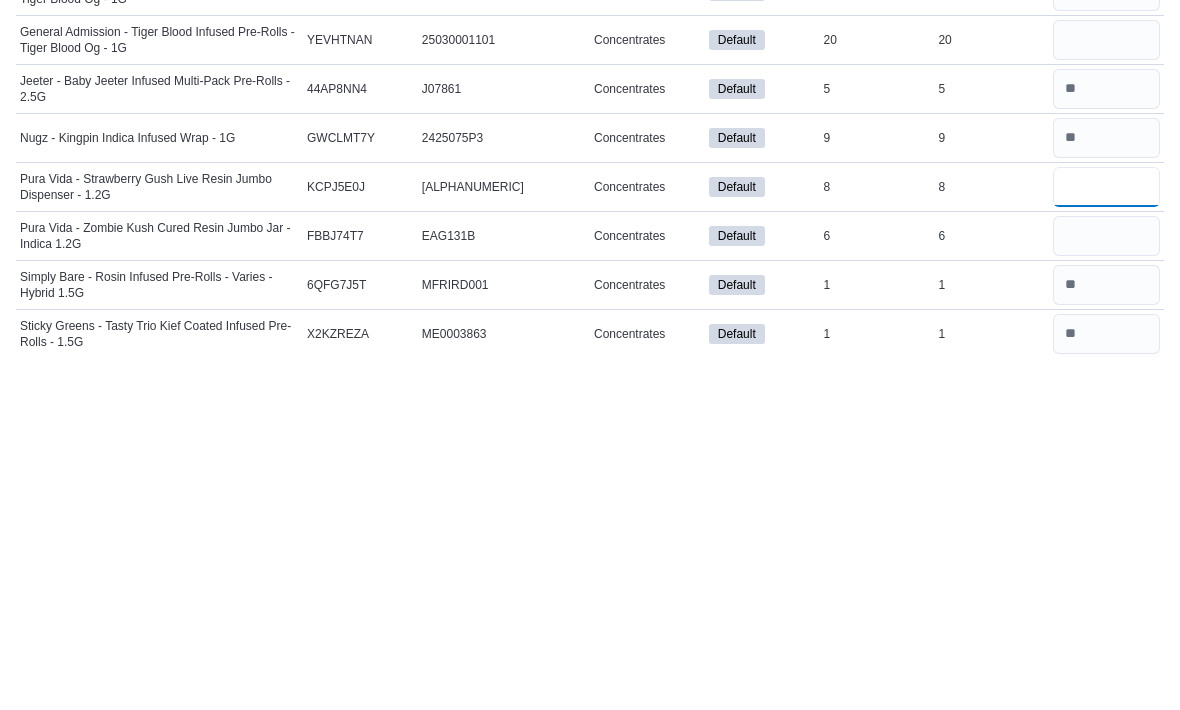 click at bounding box center [1106, 544] 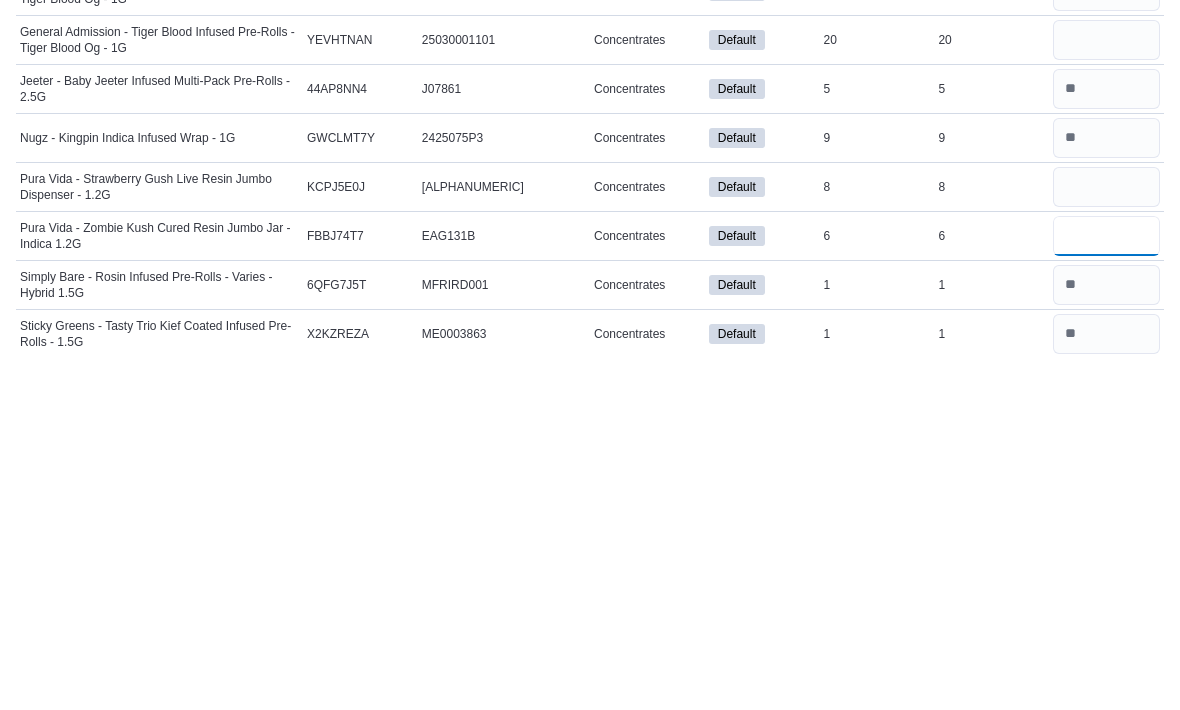 click at bounding box center (1106, 593) 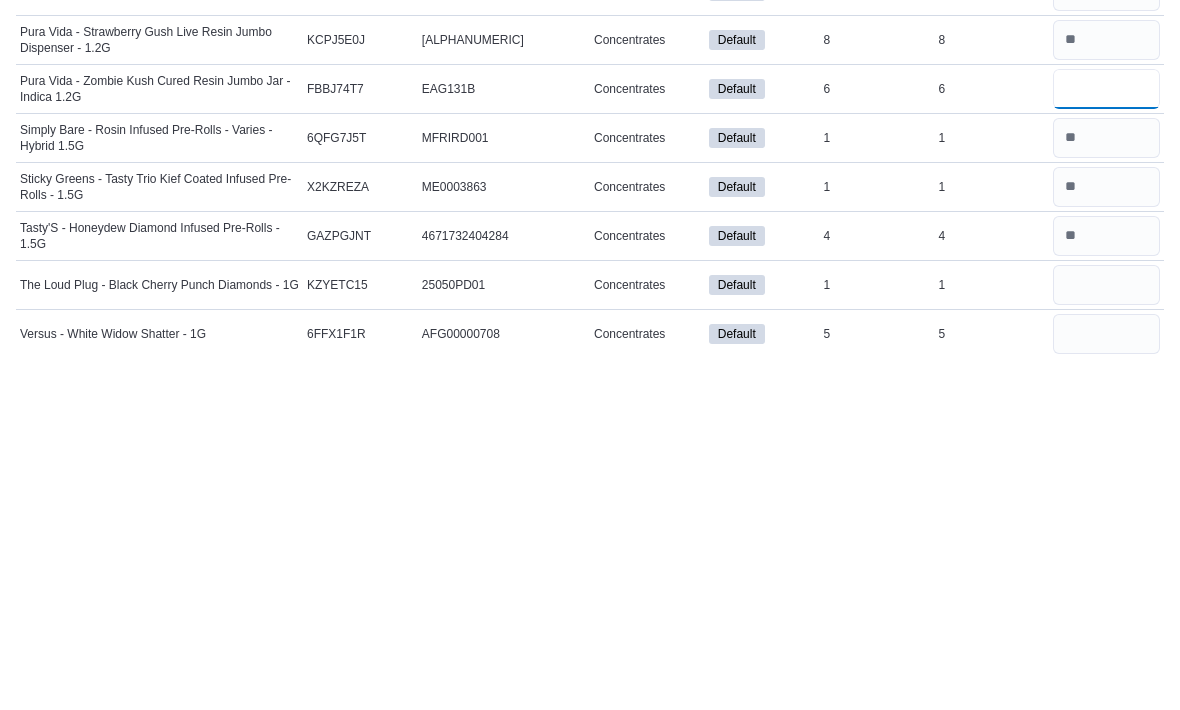 scroll, scrollTop: 1025, scrollLeft: 0, axis: vertical 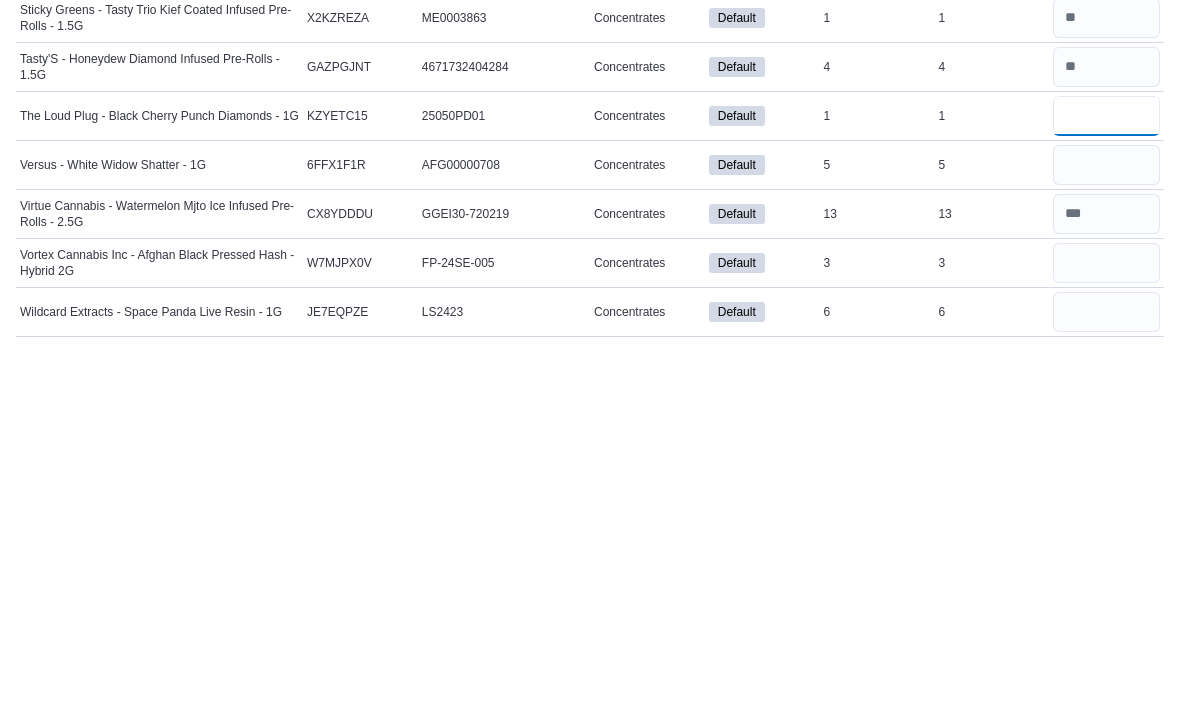 click at bounding box center [1106, 473] 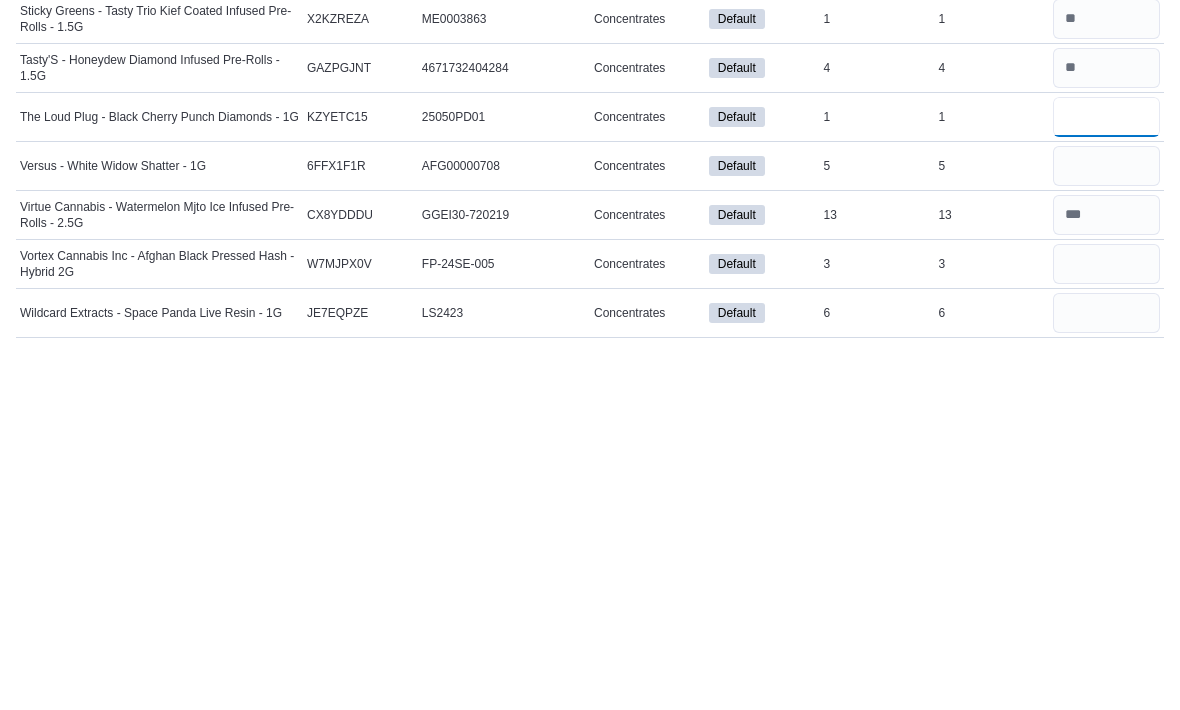 scroll, scrollTop: 1025, scrollLeft: 0, axis: vertical 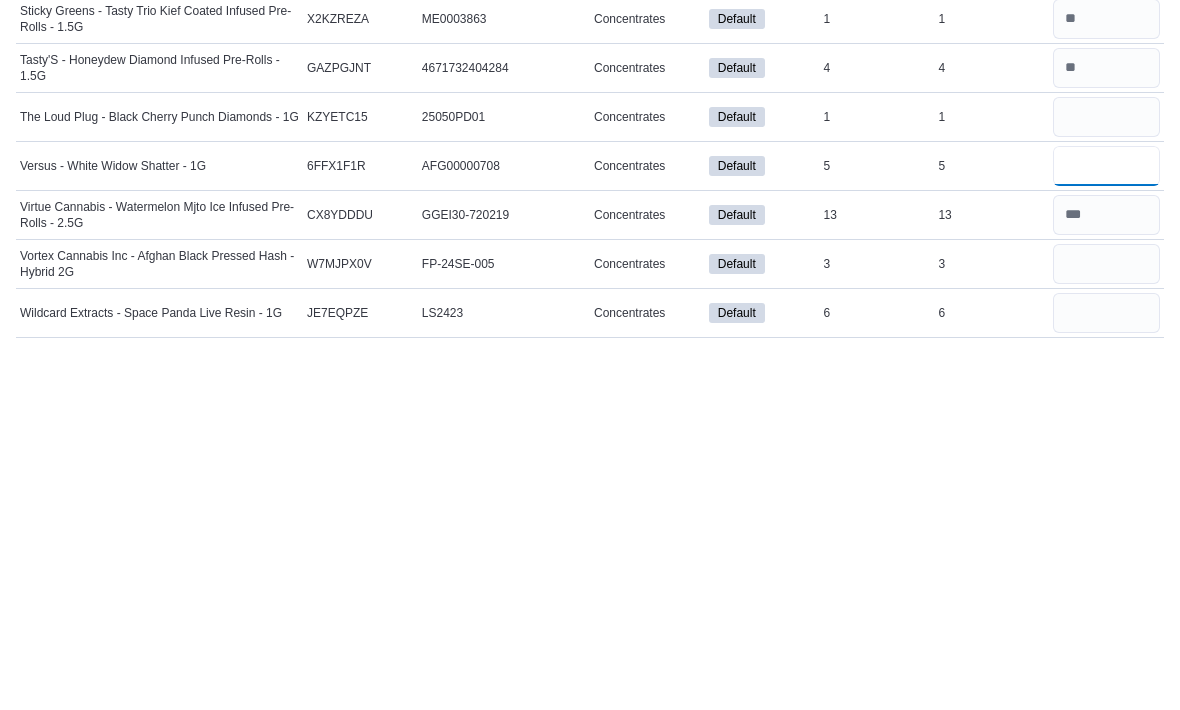 click at bounding box center [1106, 522] 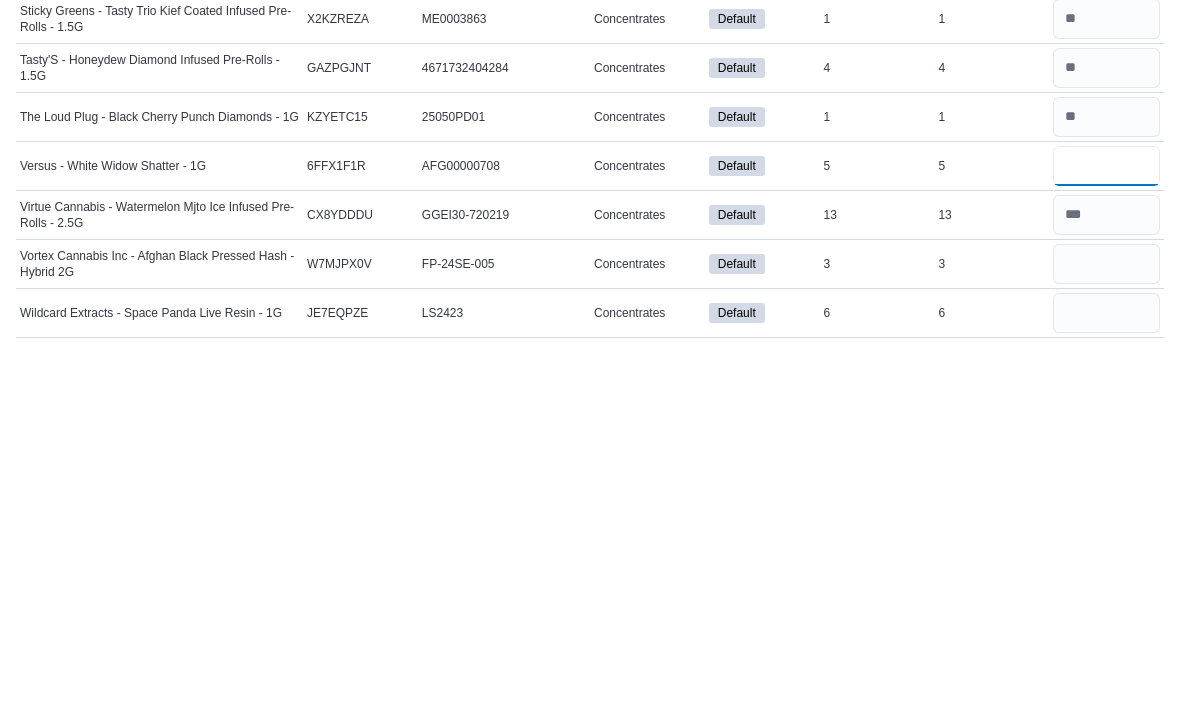 type on "*" 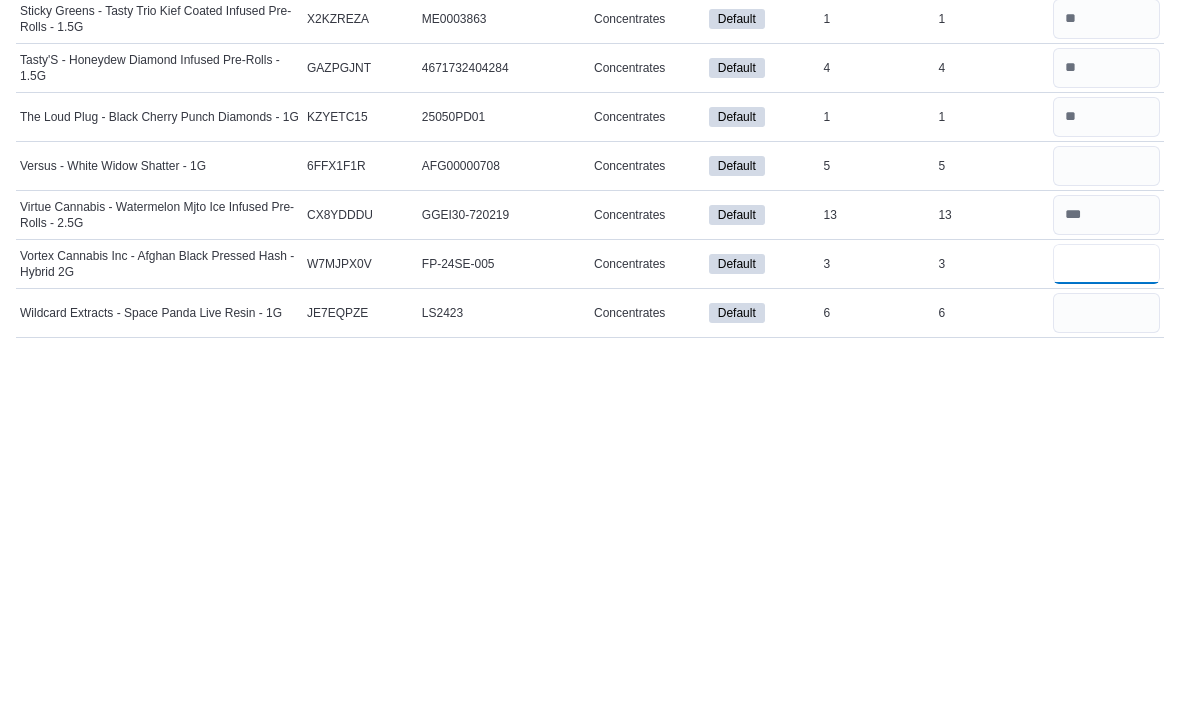 click at bounding box center (1106, 620) 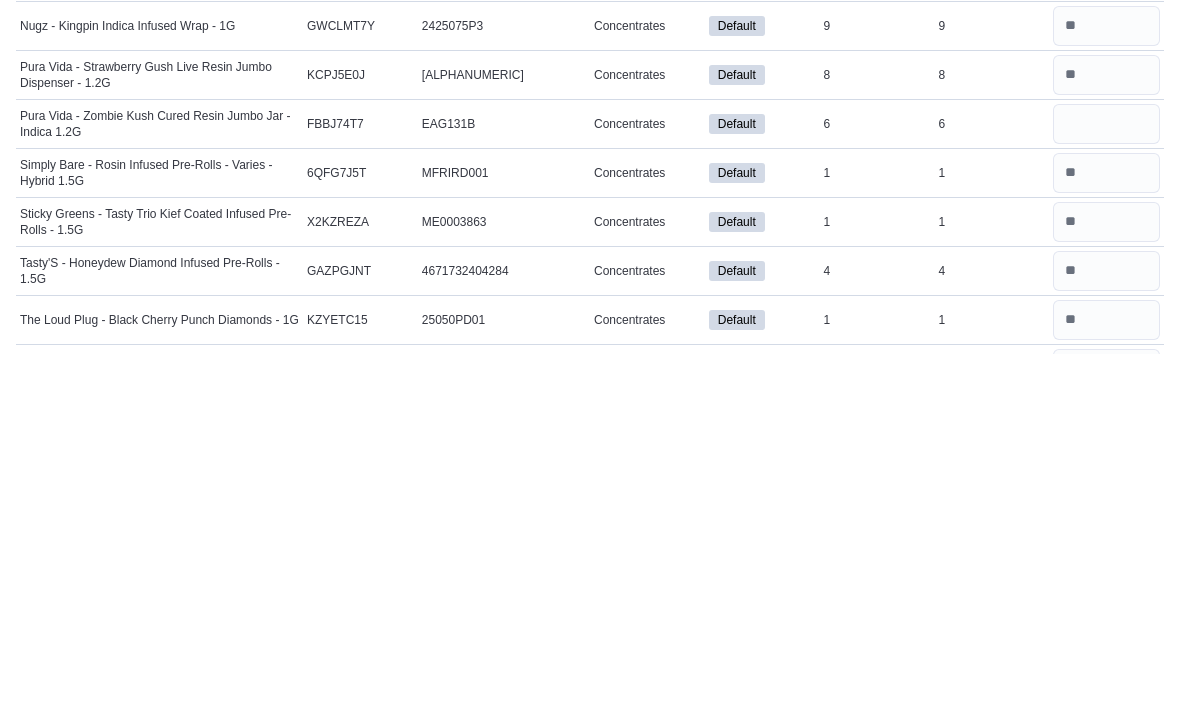 scroll, scrollTop: 836, scrollLeft: 0, axis: vertical 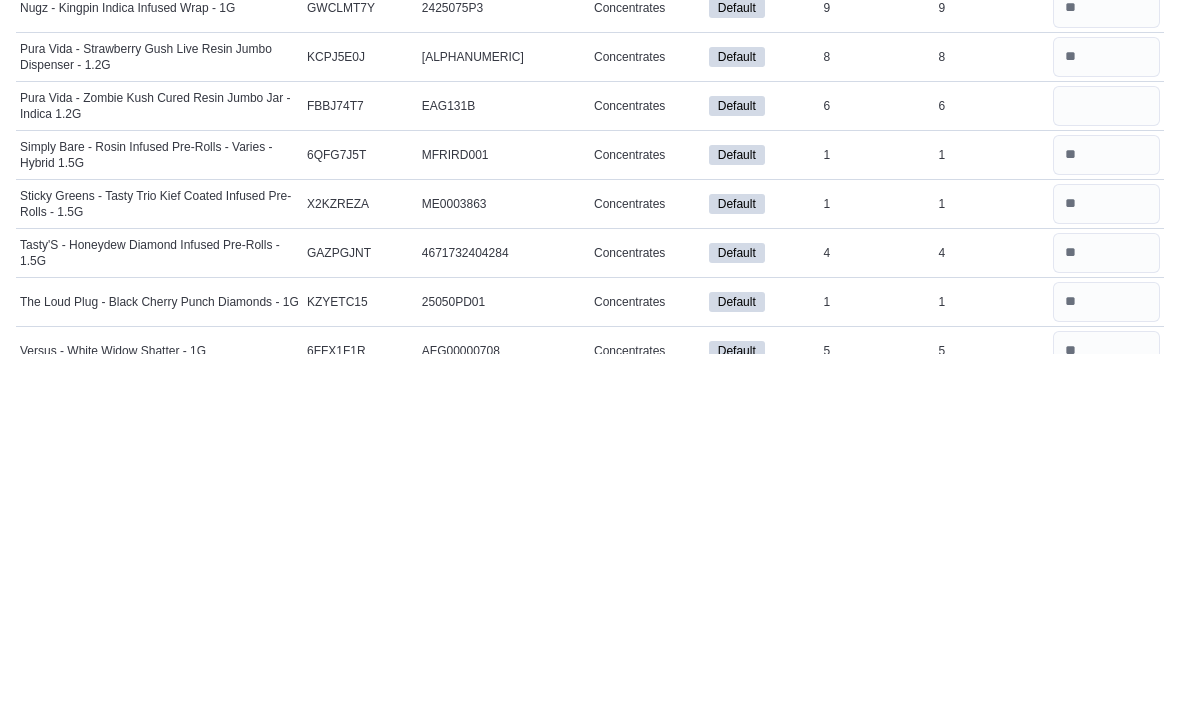 type on "*" 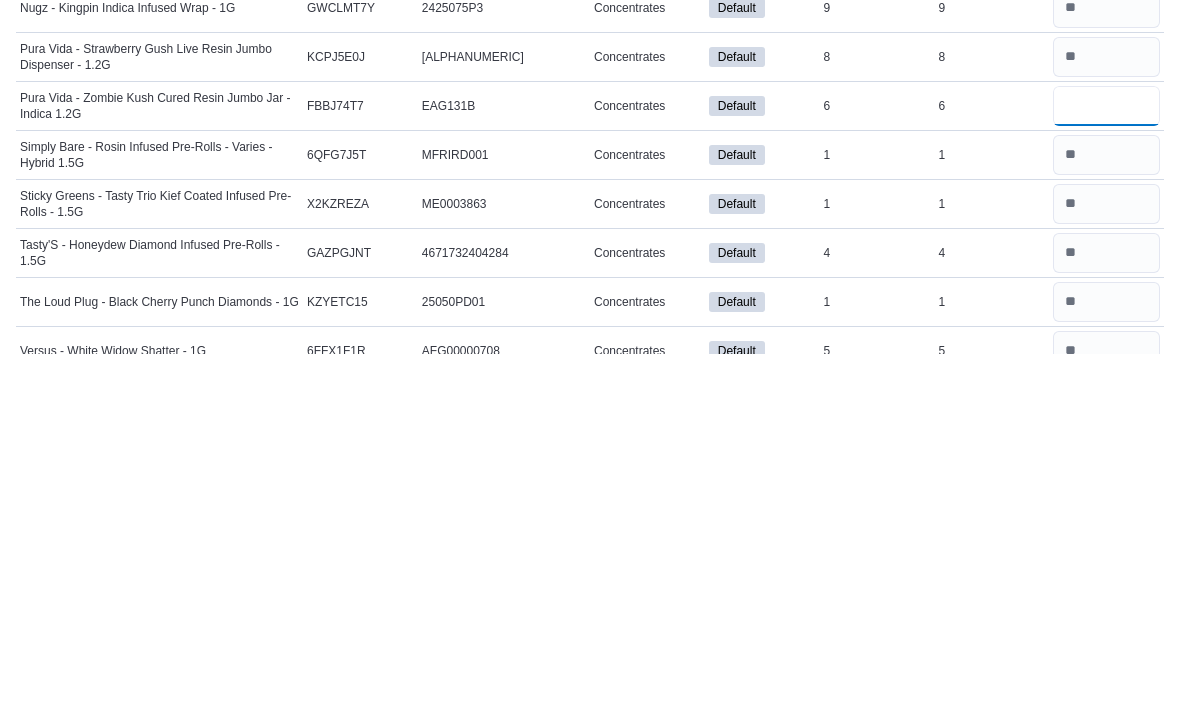 click at bounding box center [1106, 463] 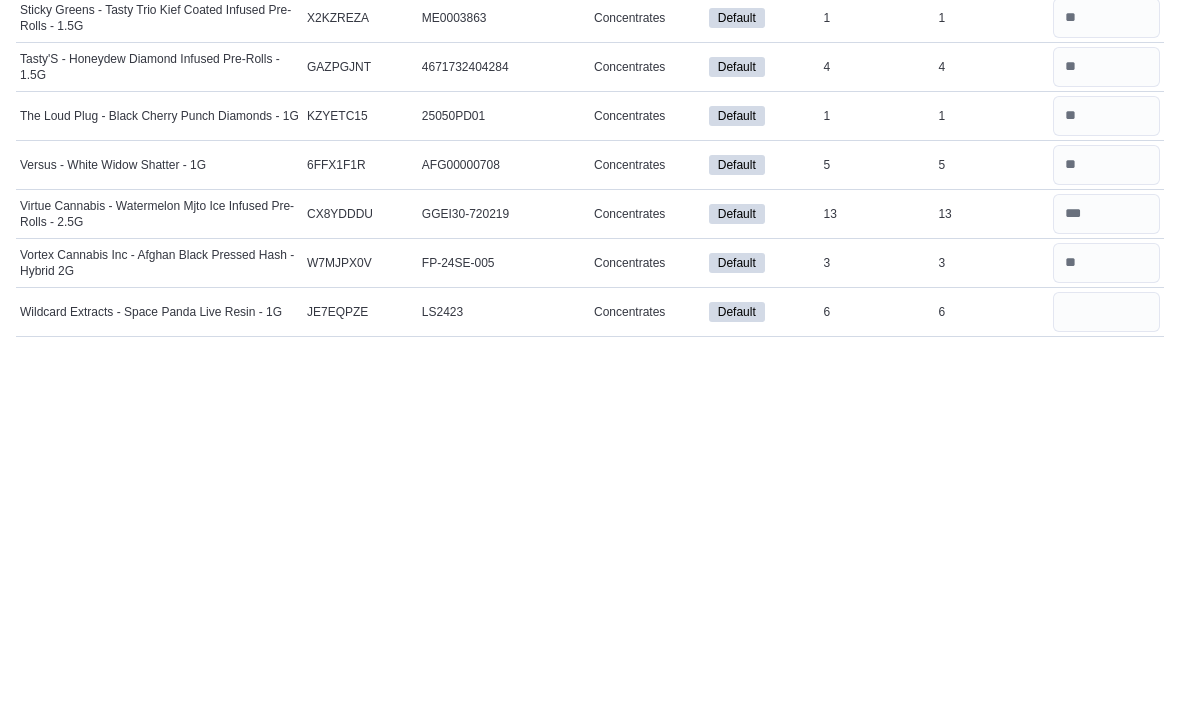 type on "*" 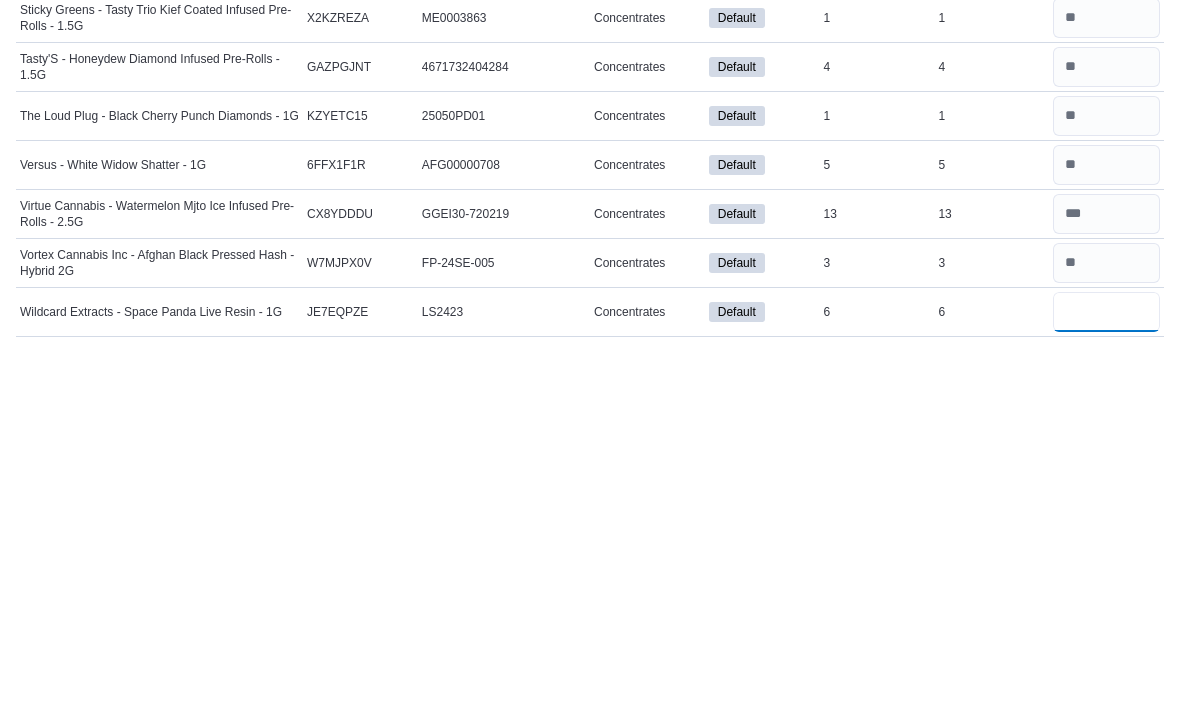 click at bounding box center (1106, 669) 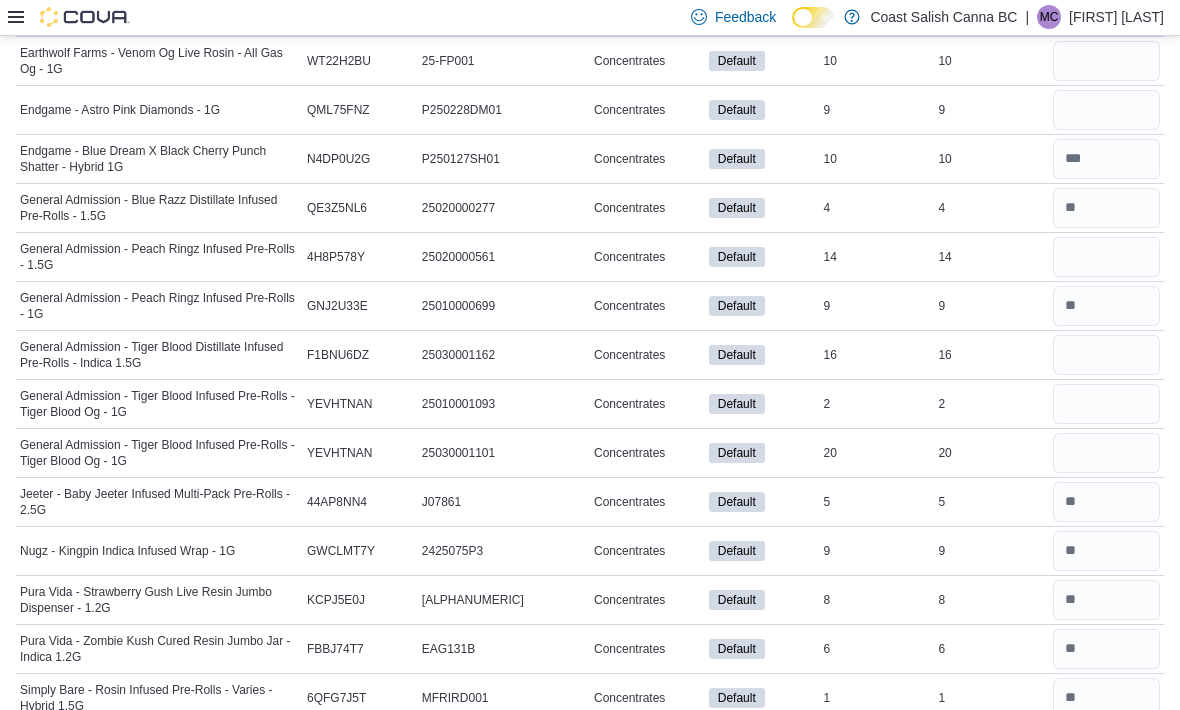 scroll, scrollTop: 643, scrollLeft: 0, axis: vertical 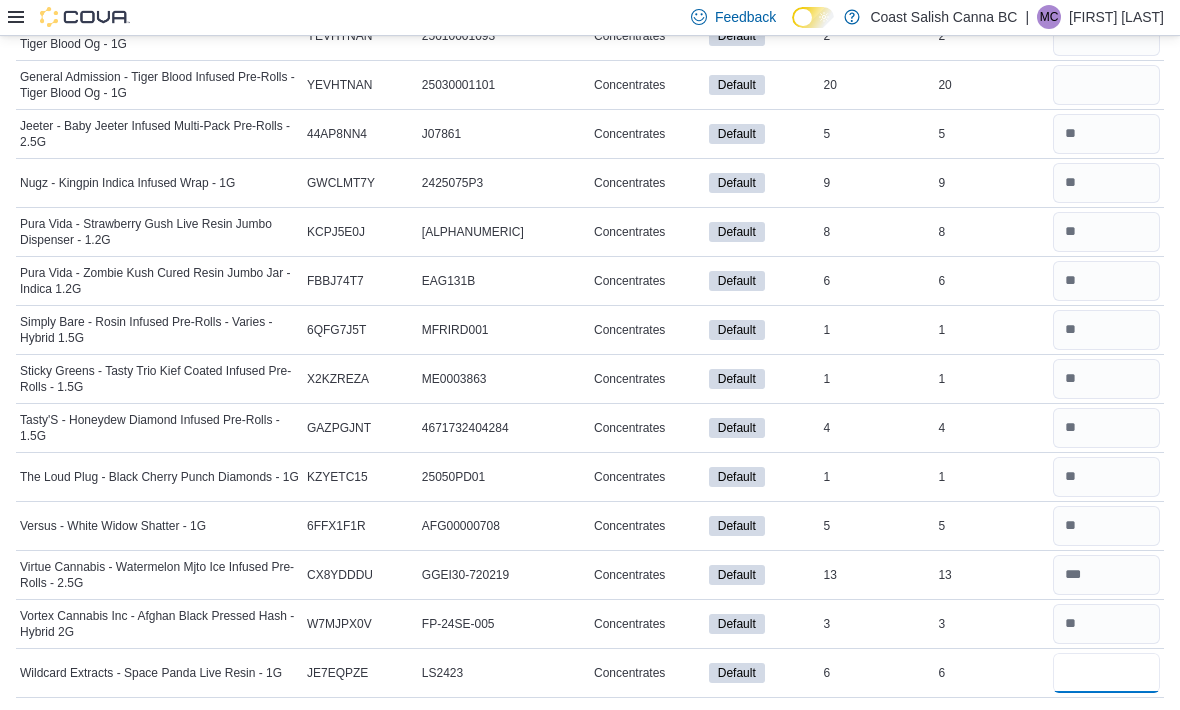 type on "*" 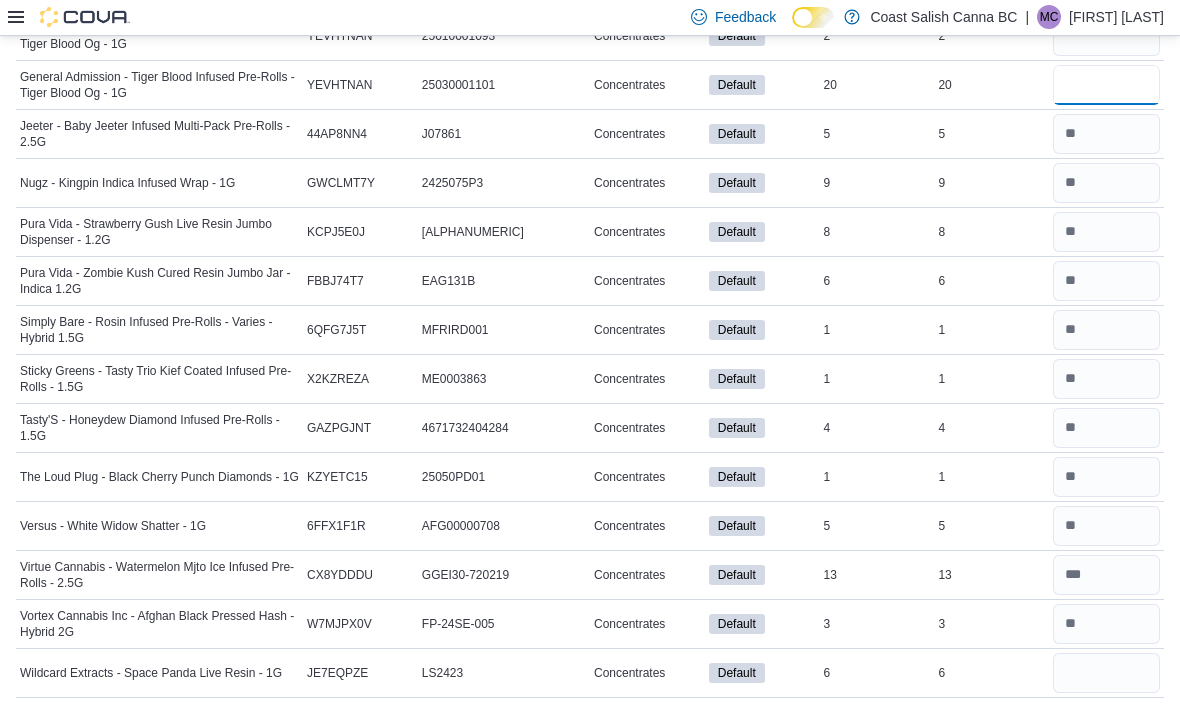 click at bounding box center (1106, 85) 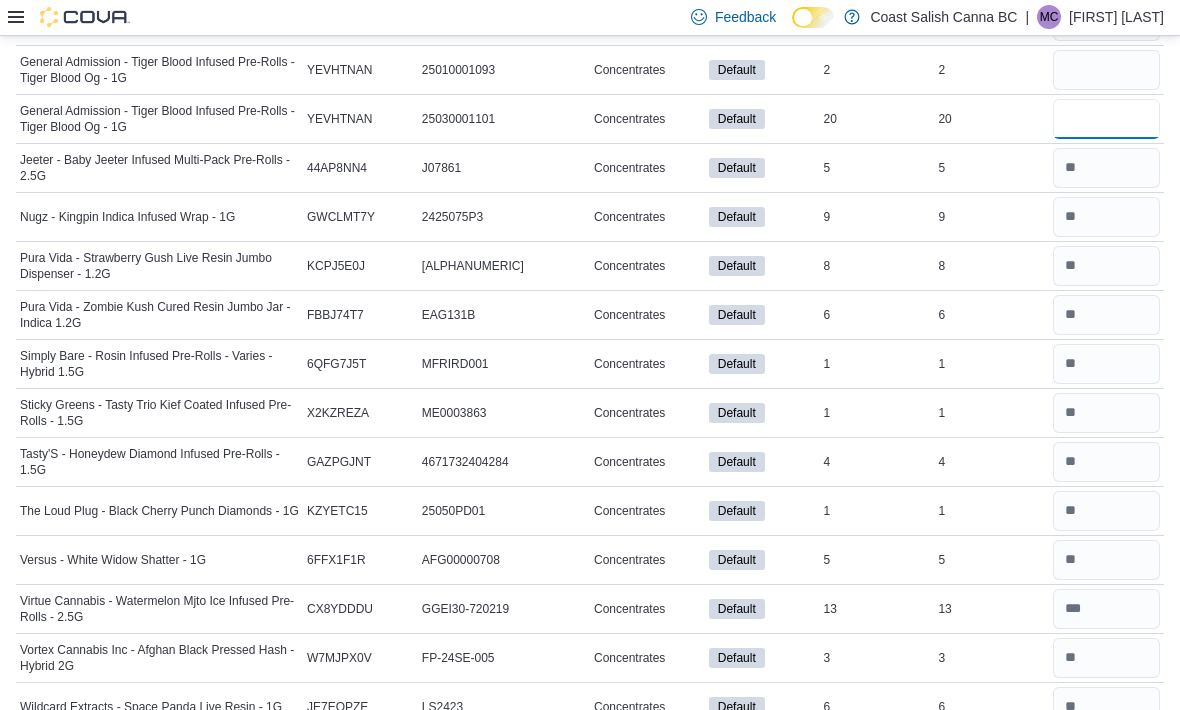 type on "**" 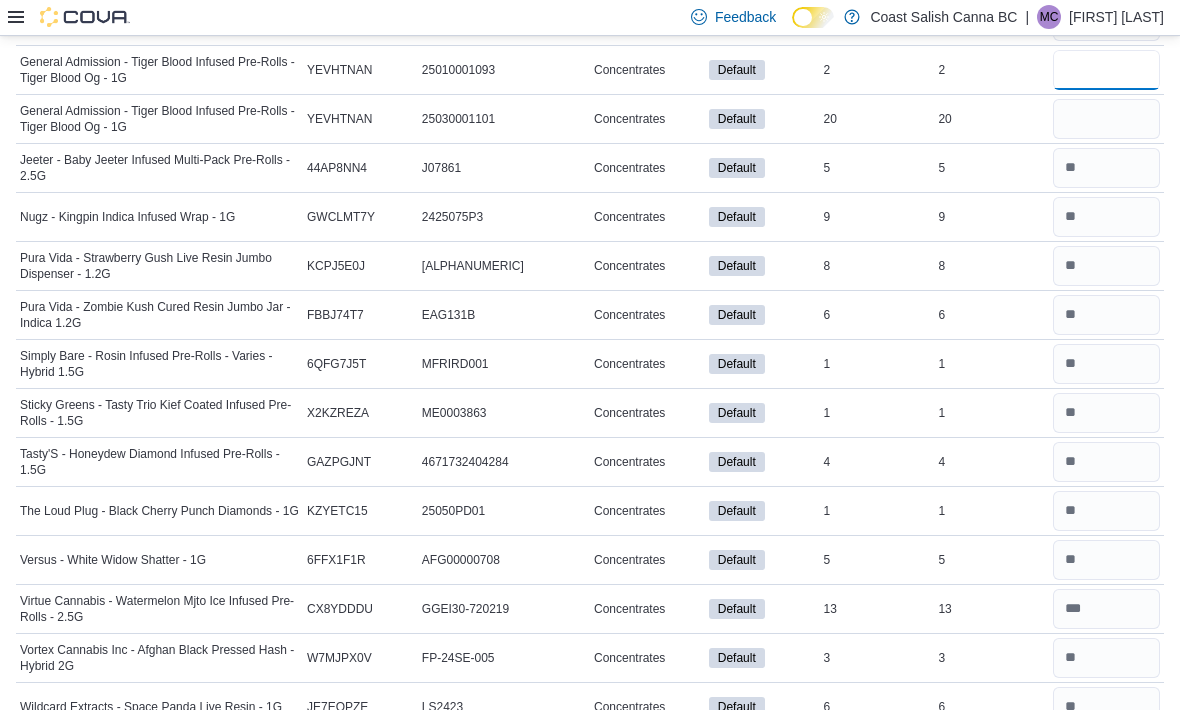 click at bounding box center (1106, 70) 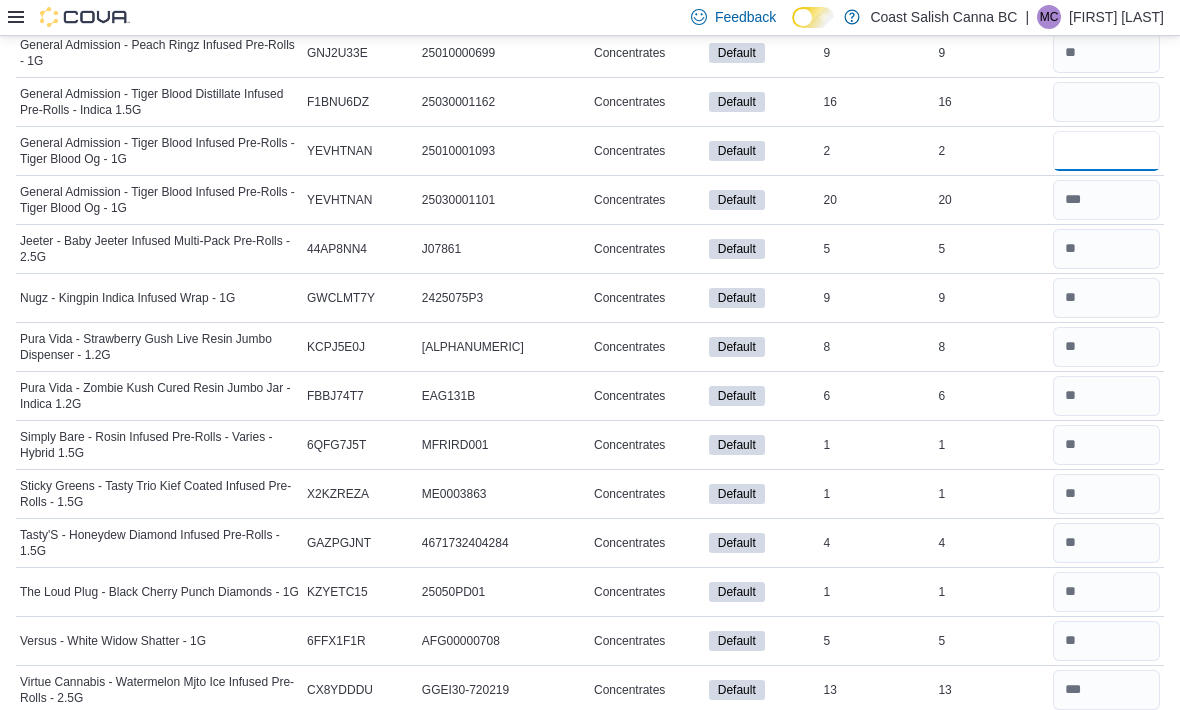 scroll, scrollTop: 897, scrollLeft: 0, axis: vertical 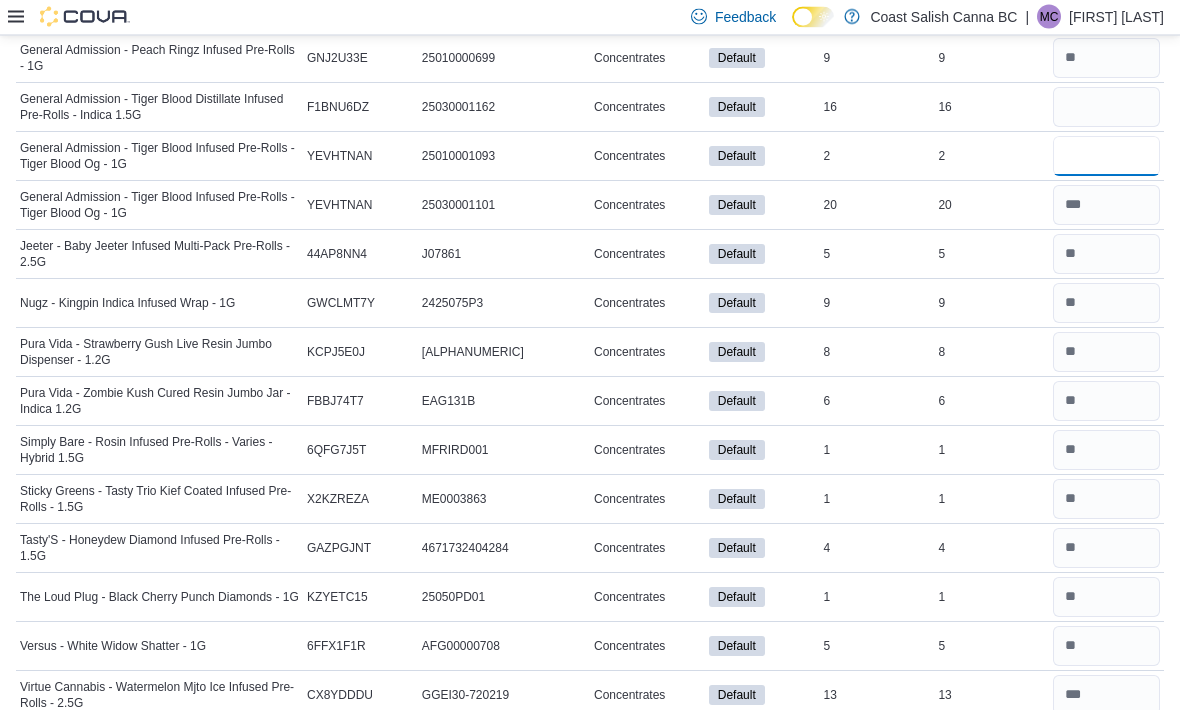 type on "*" 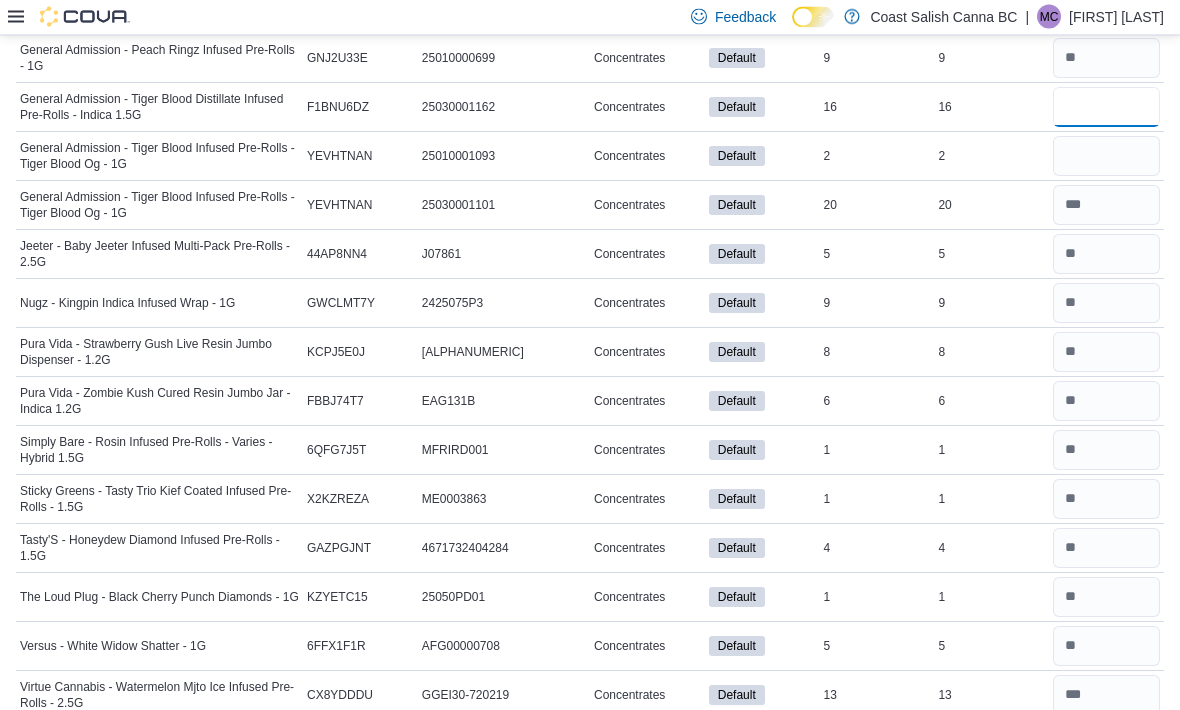 click at bounding box center (1106, 108) 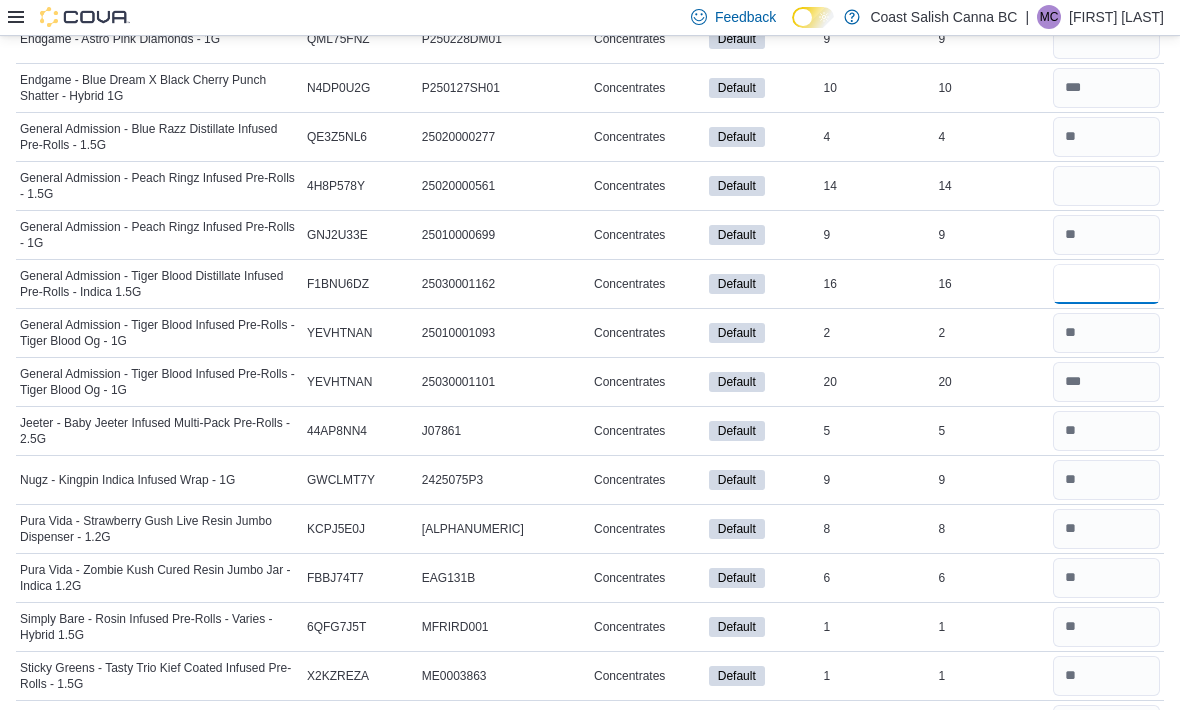 scroll, scrollTop: 718, scrollLeft: 0, axis: vertical 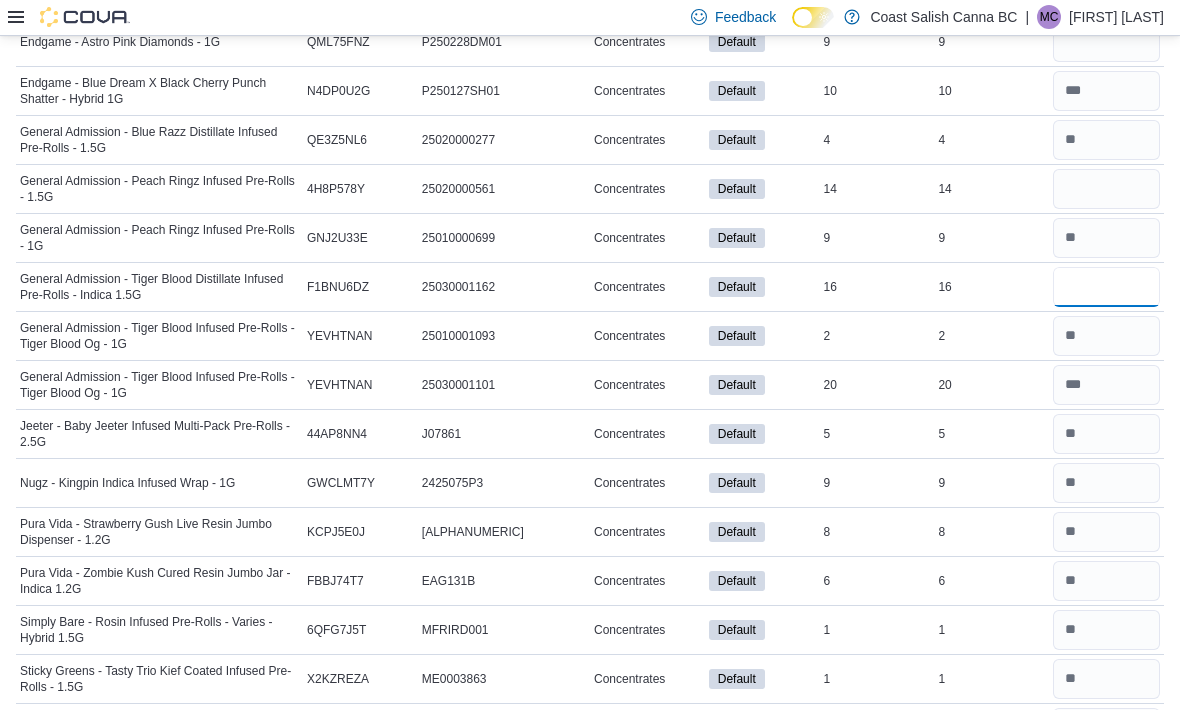 type on "**" 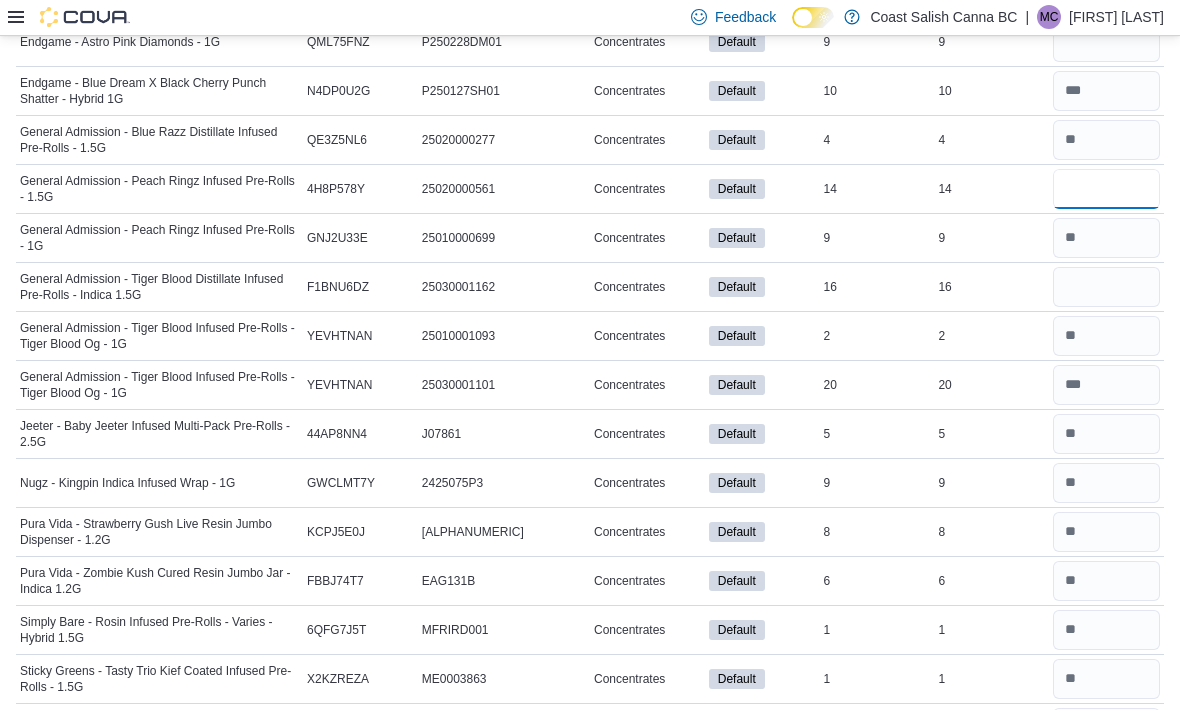 click at bounding box center (1106, 189) 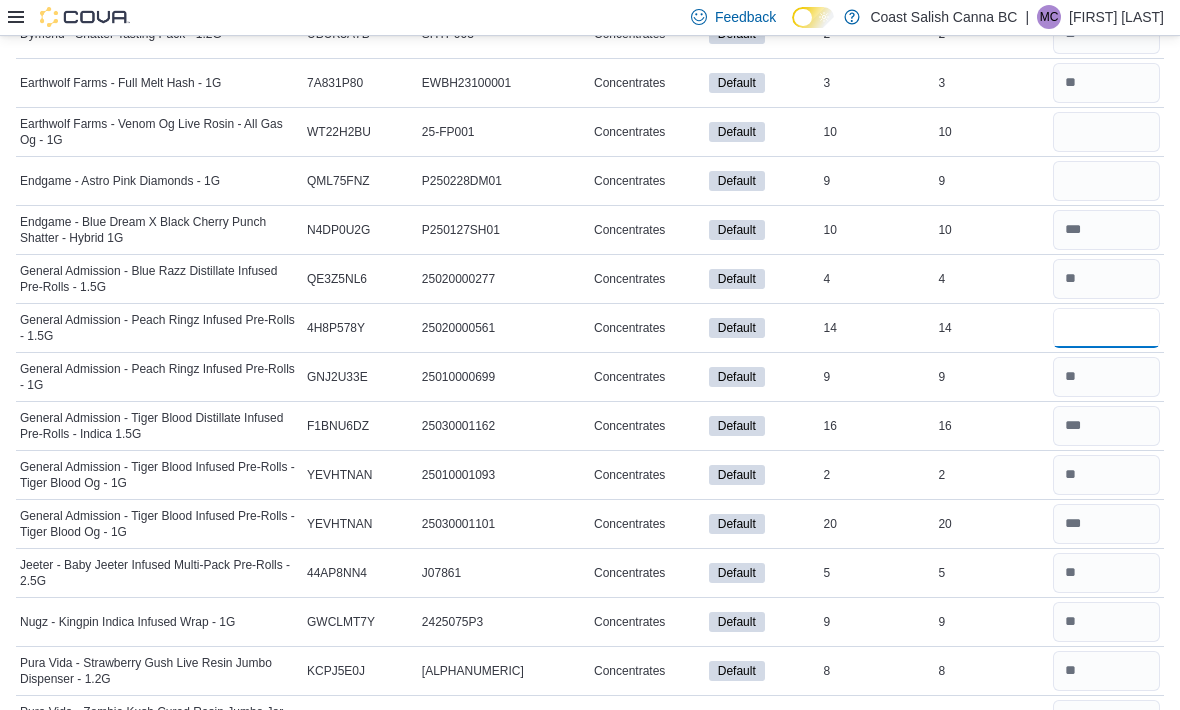 scroll, scrollTop: 569, scrollLeft: 0, axis: vertical 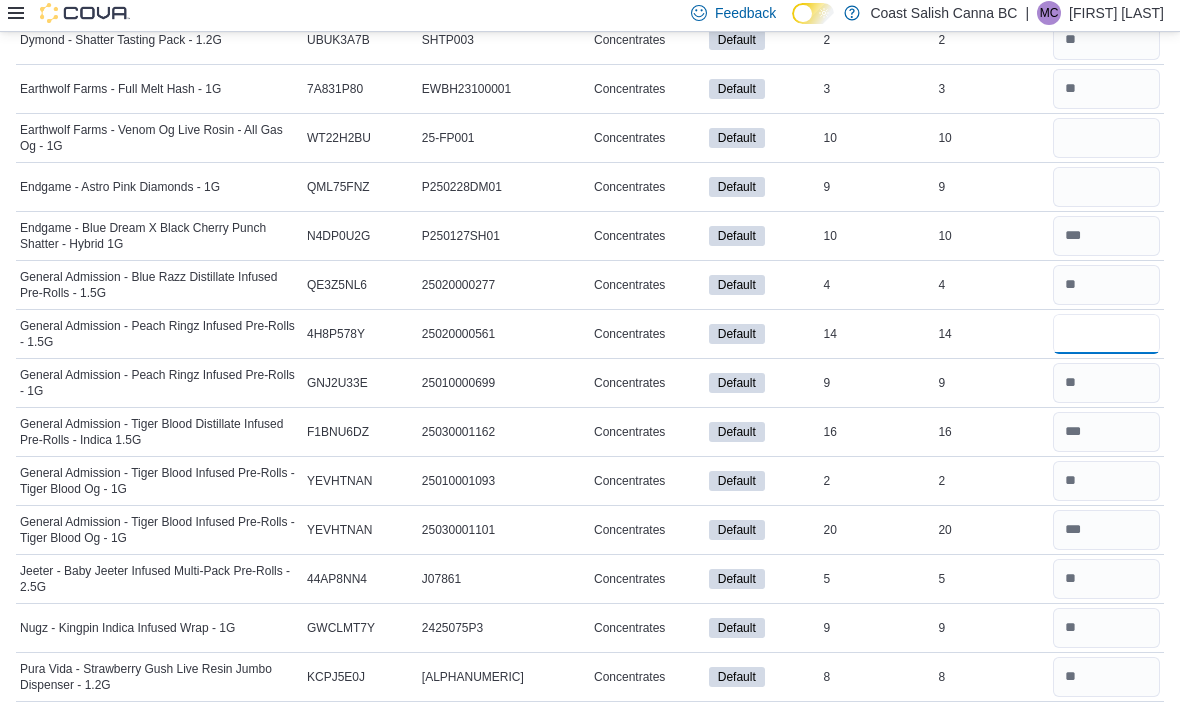 type on "**" 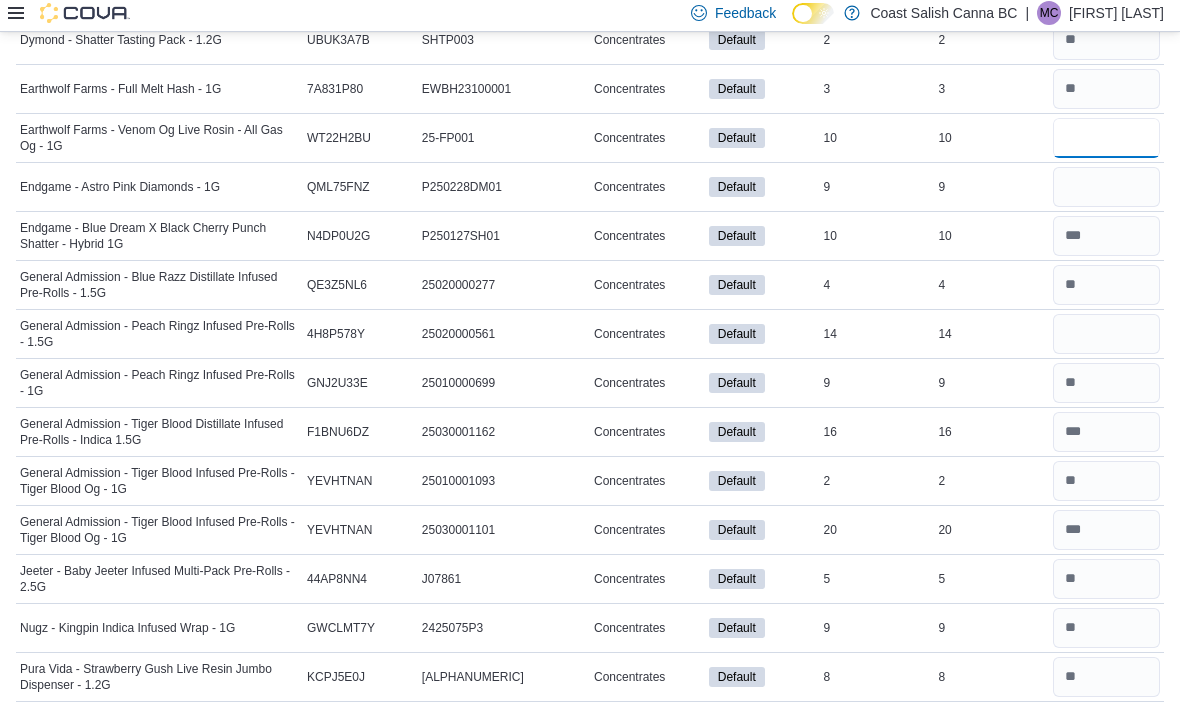 click at bounding box center (1106, 142) 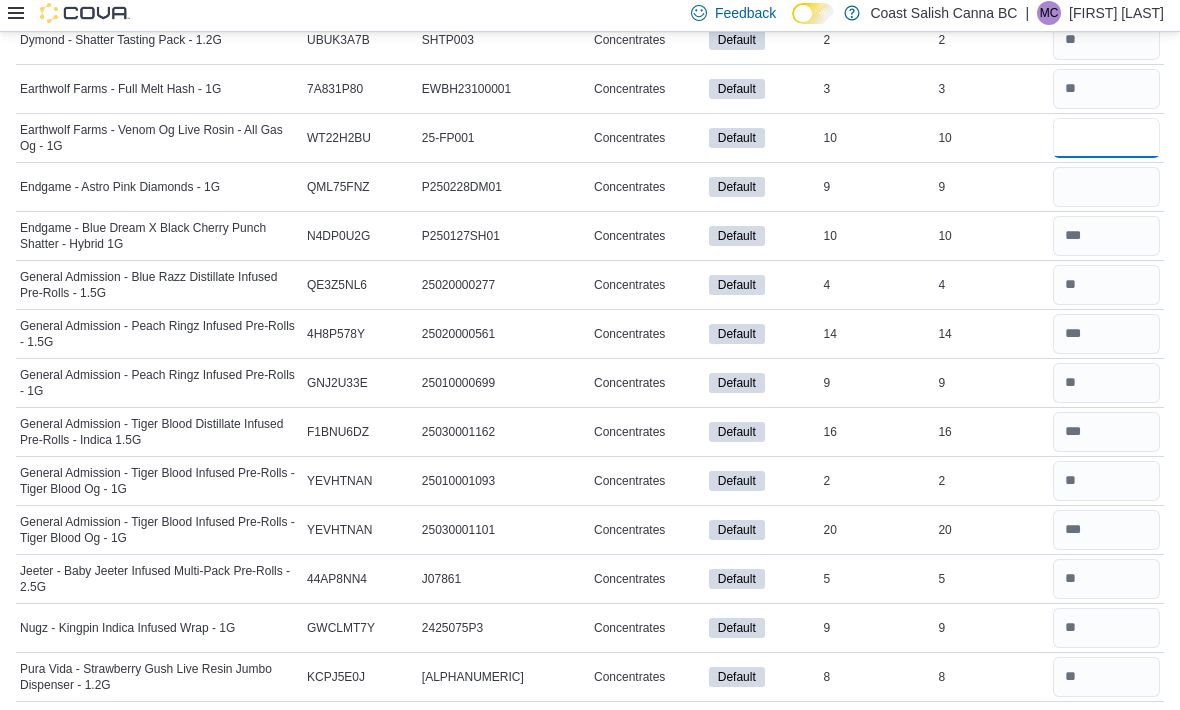 type on "**" 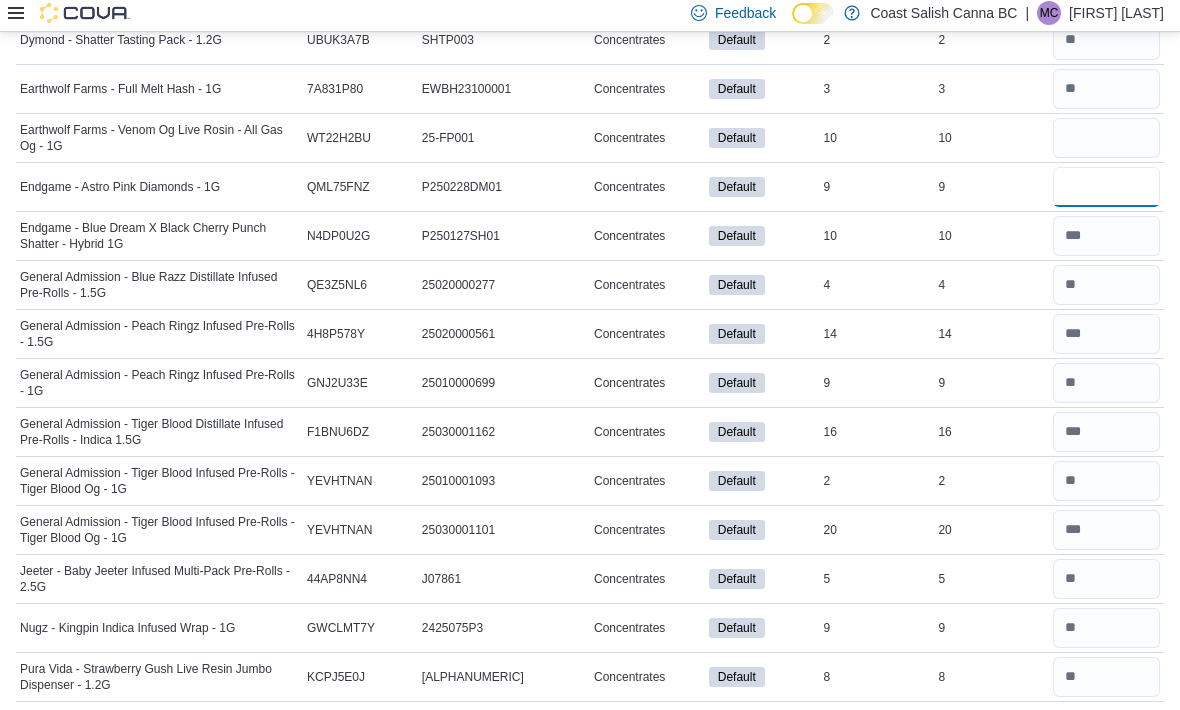 click at bounding box center [1106, 191] 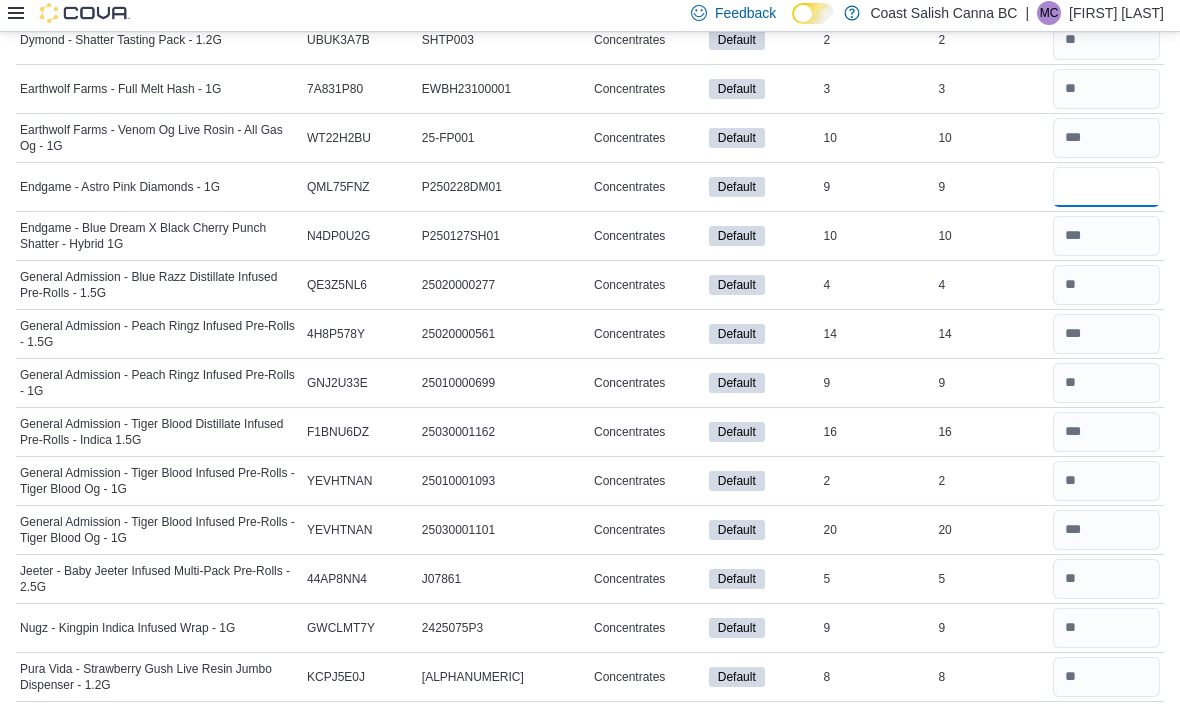 type on "*" 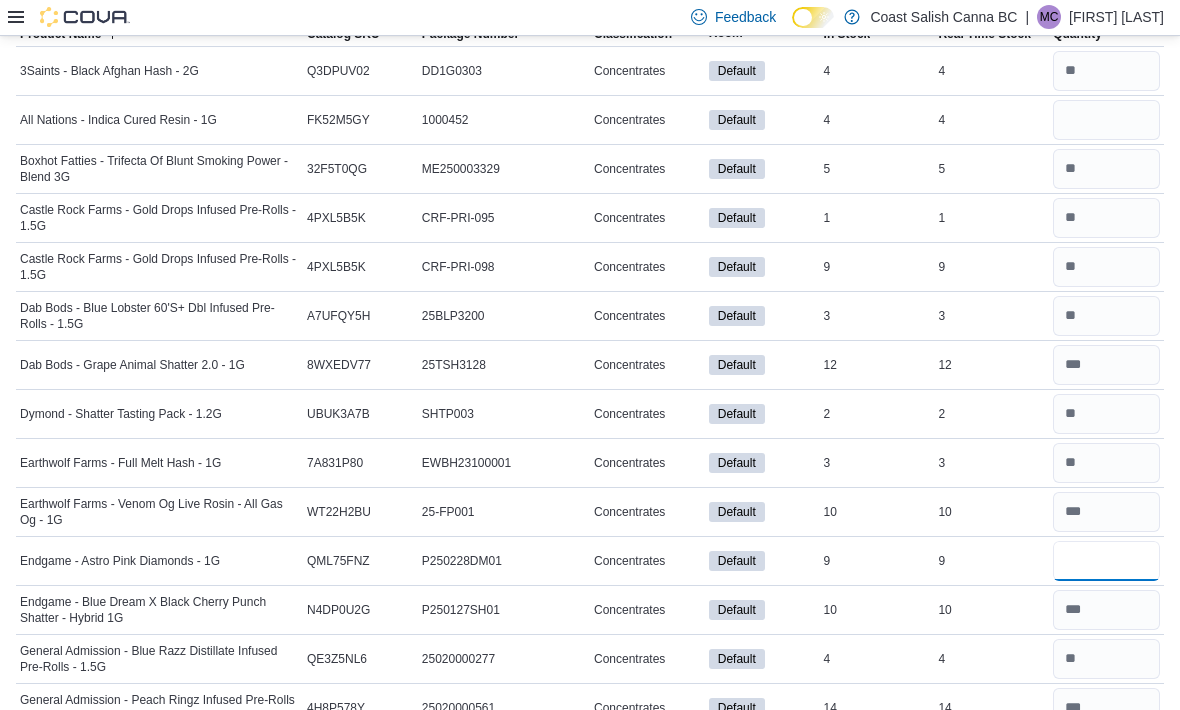 scroll, scrollTop: 86, scrollLeft: 0, axis: vertical 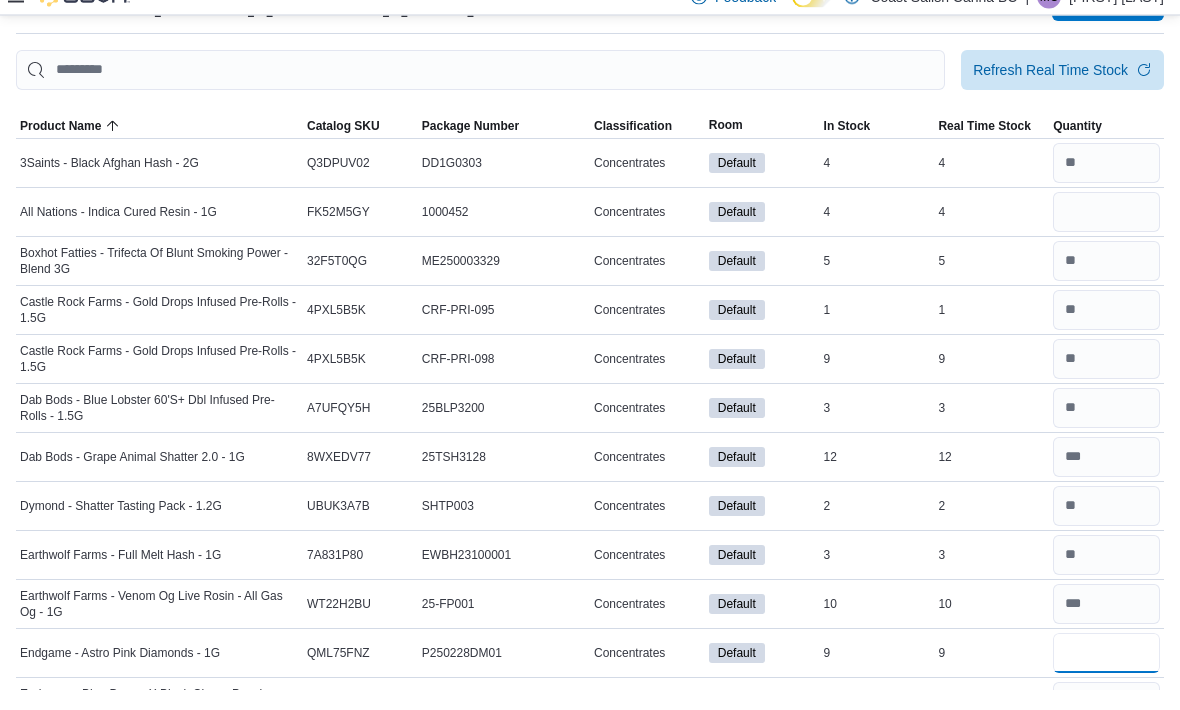 type on "*" 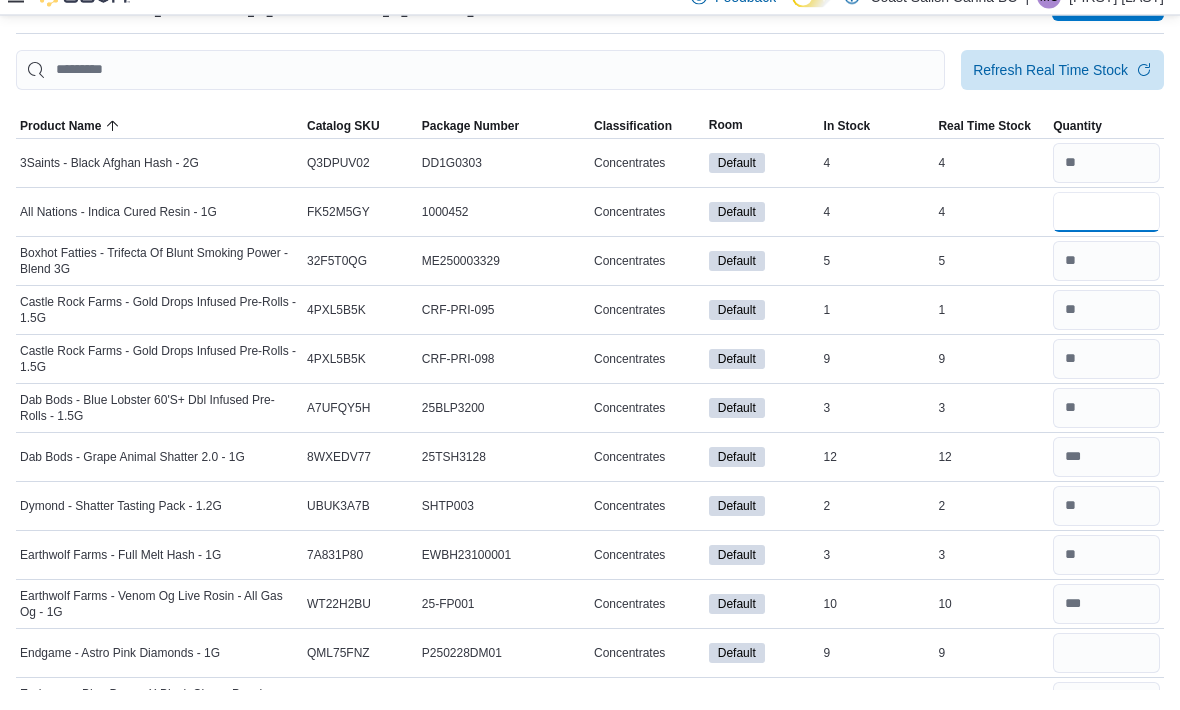 click at bounding box center (1106, 233) 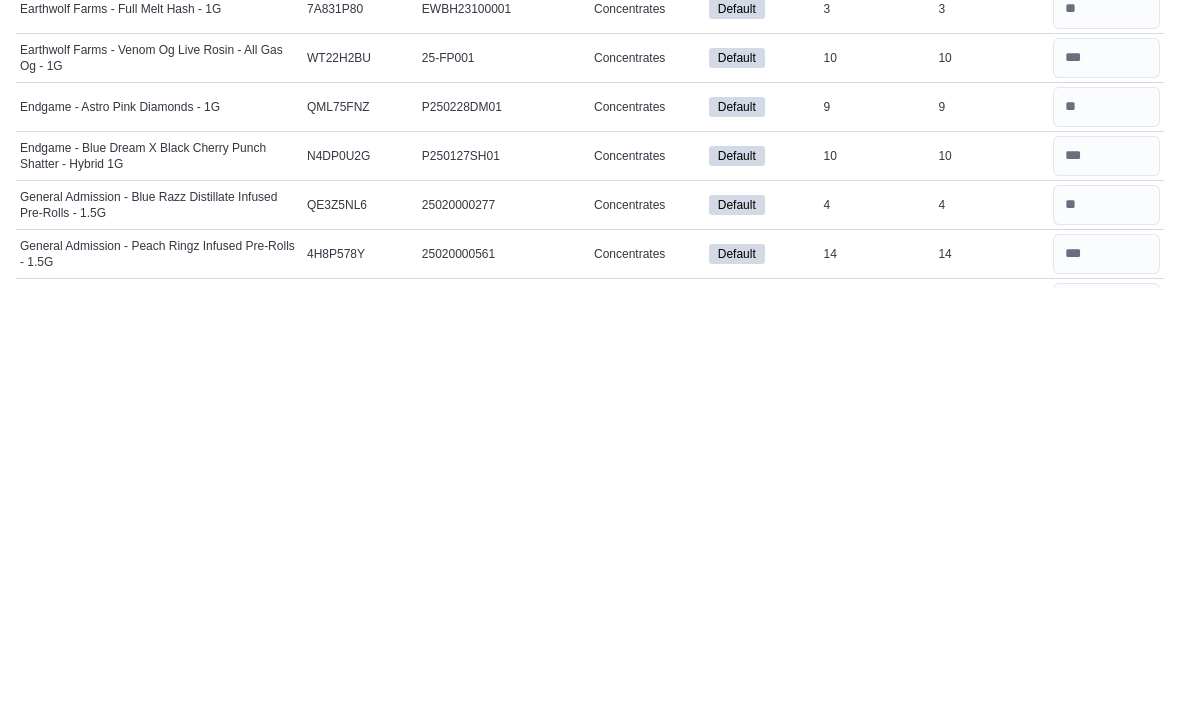 scroll, scrollTop: 310, scrollLeft: 0, axis: vertical 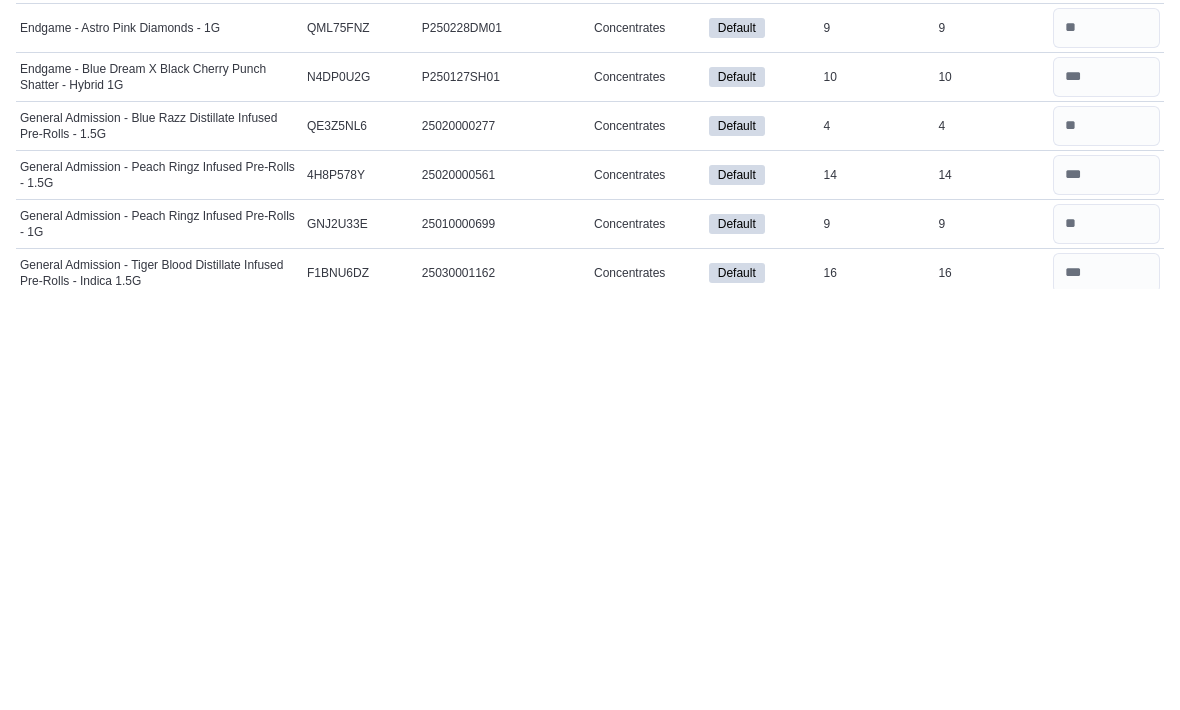 type on "*" 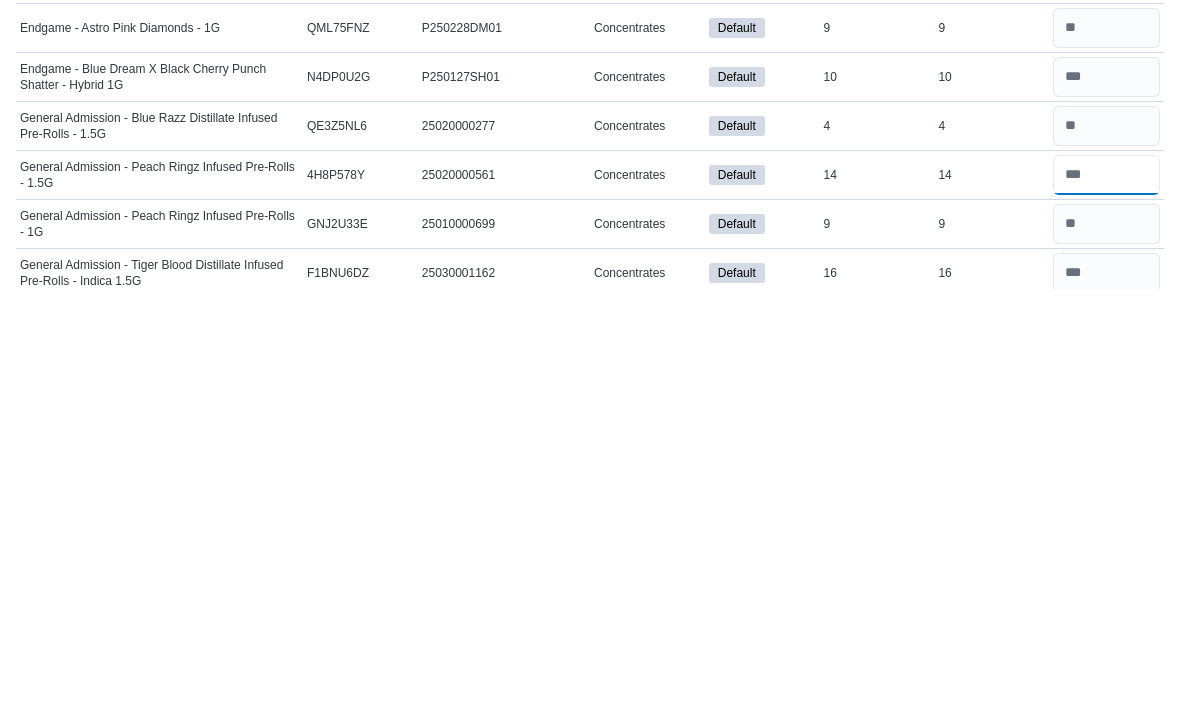 click at bounding box center [1106, 597] 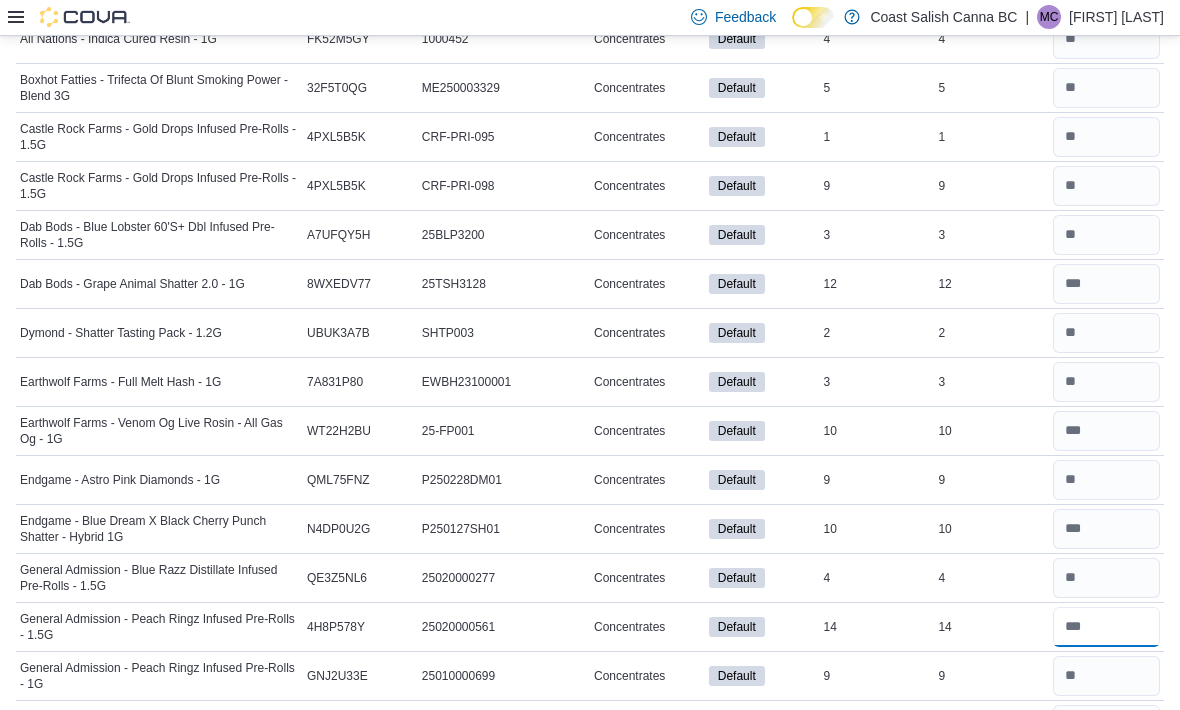 scroll, scrollTop: 0, scrollLeft: 0, axis: both 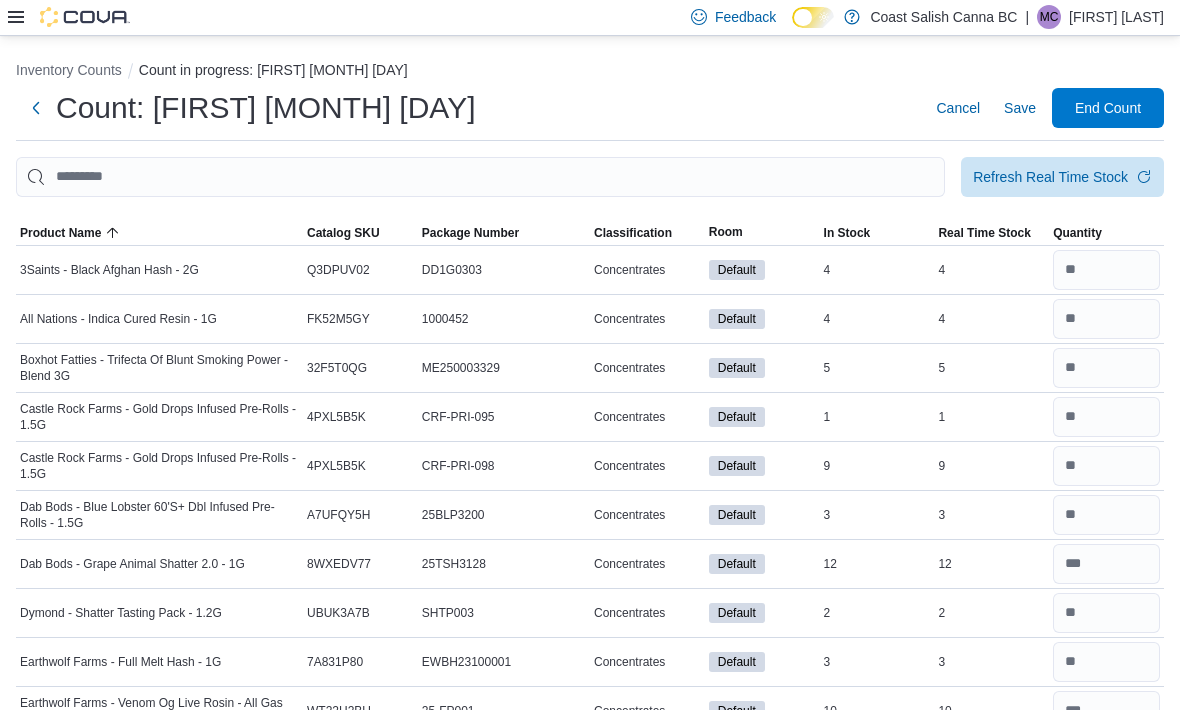 click on "End Count" at bounding box center (1108, 108) 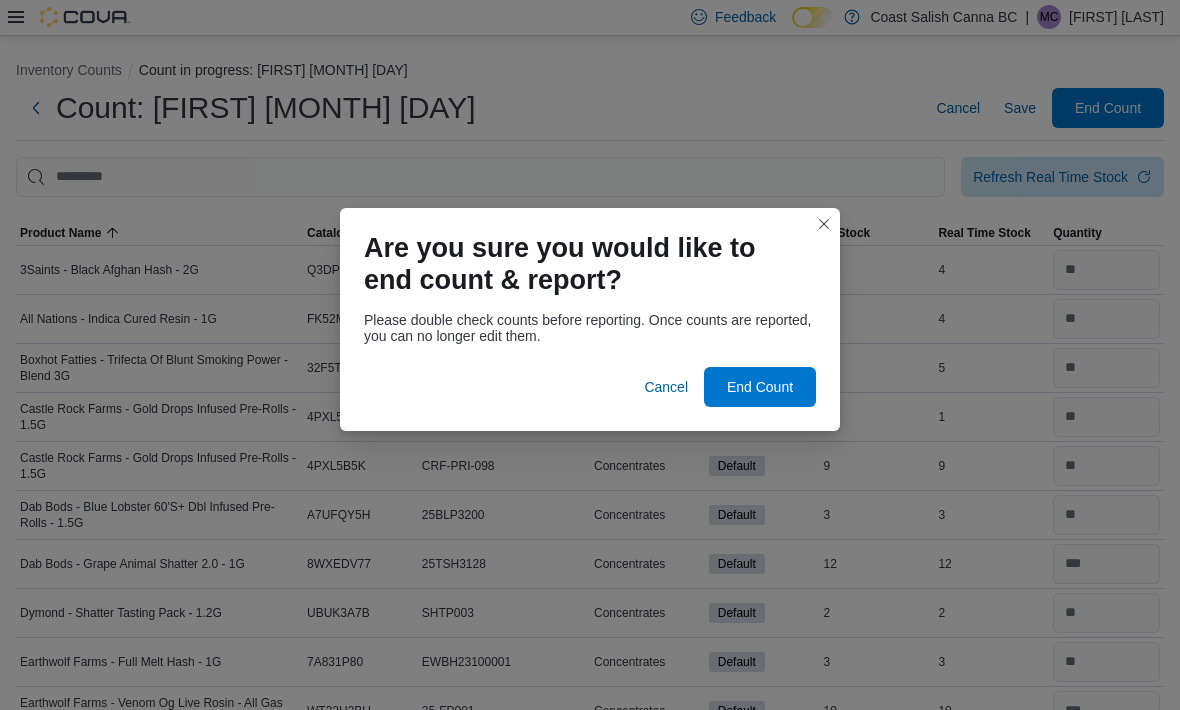 click on "End Count" at bounding box center (760, 387) 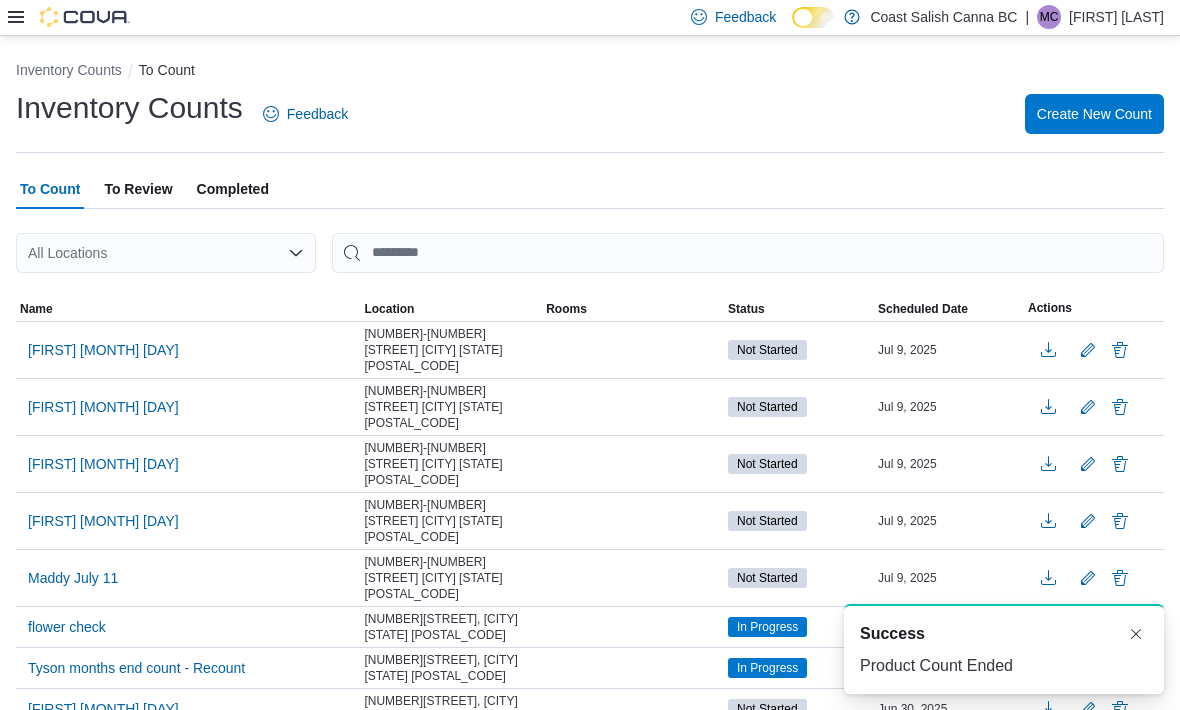 scroll, scrollTop: 0, scrollLeft: 0, axis: both 